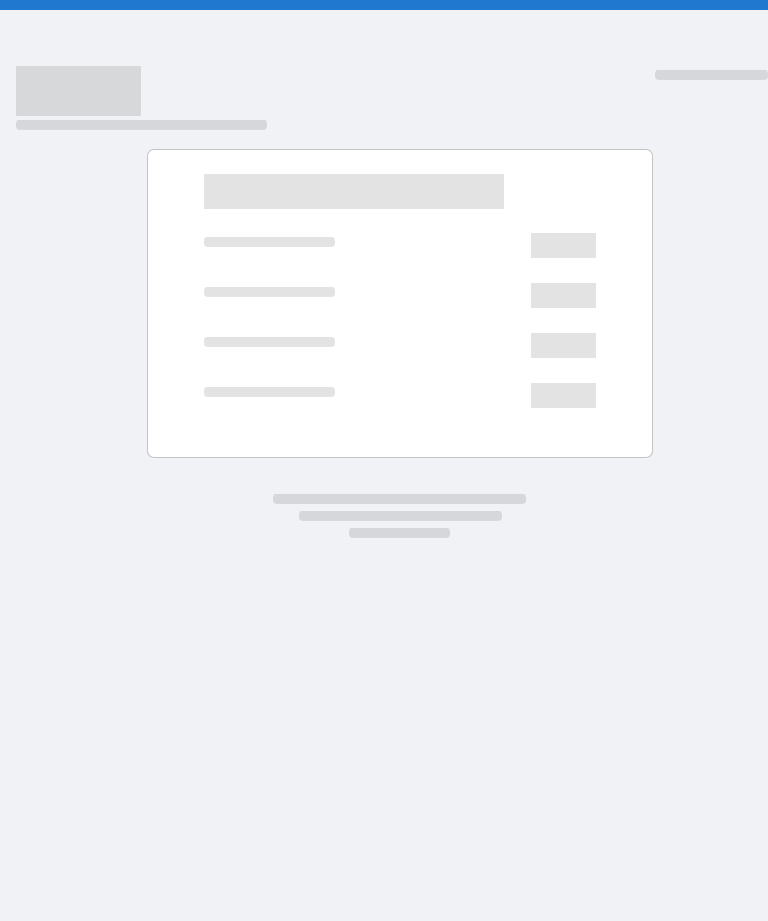 scroll, scrollTop: 0, scrollLeft: 0, axis: both 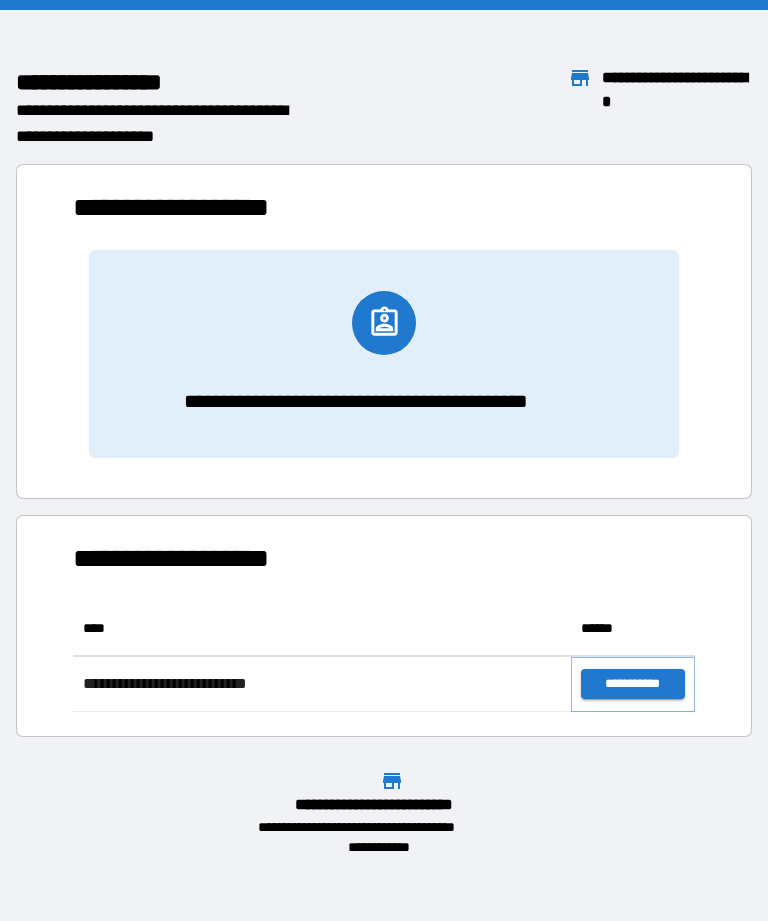 click on "**********" at bounding box center (633, 684) 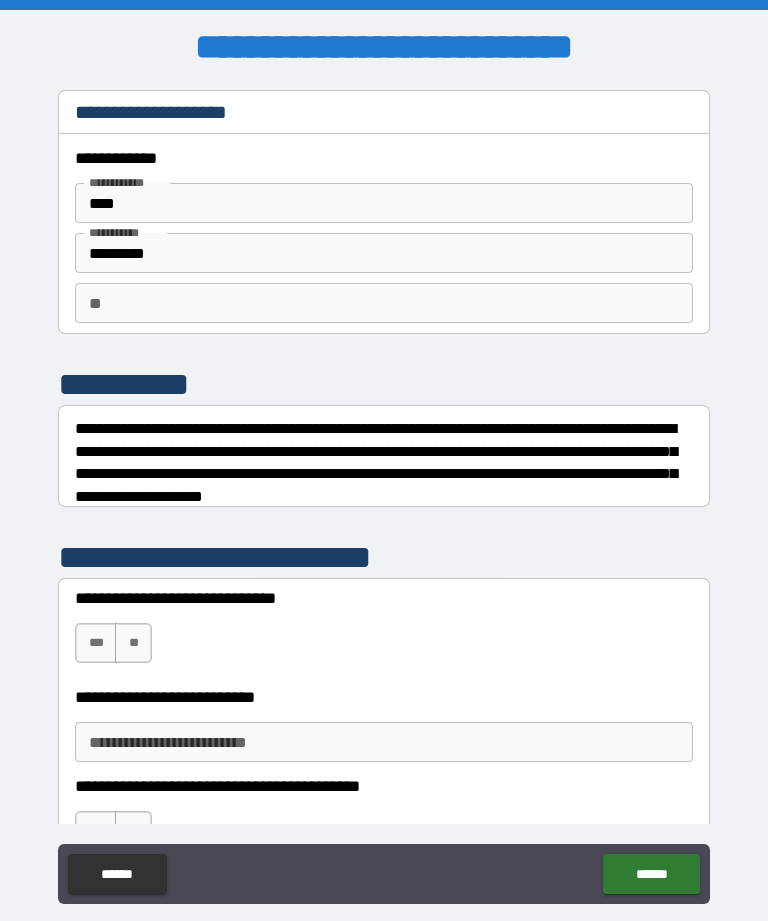 click on "***" at bounding box center (96, 643) 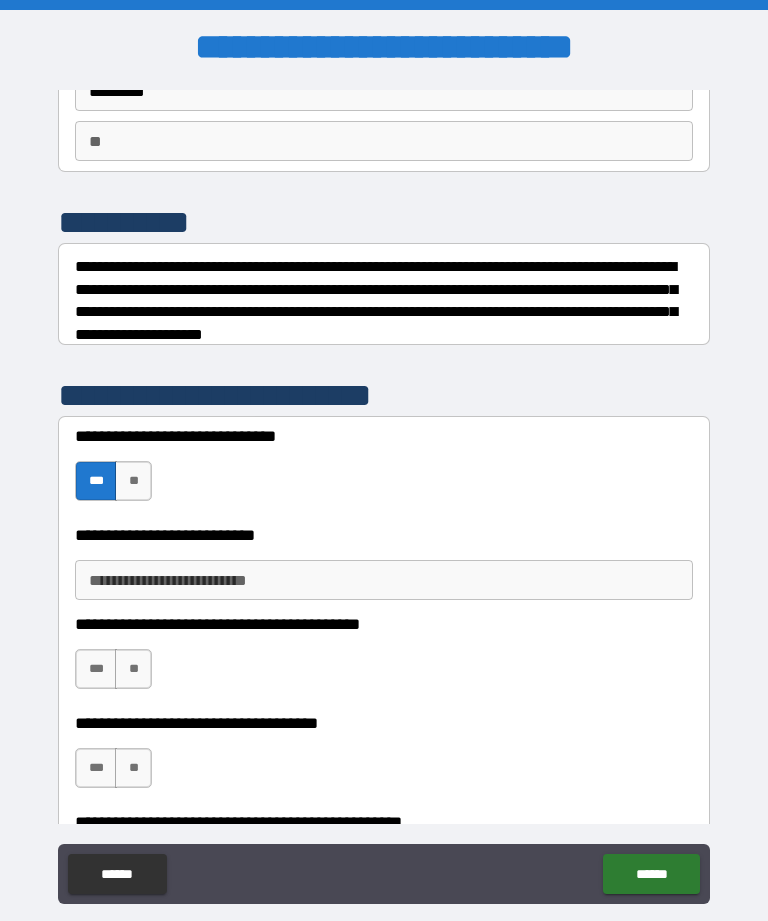 scroll, scrollTop: 175, scrollLeft: 0, axis: vertical 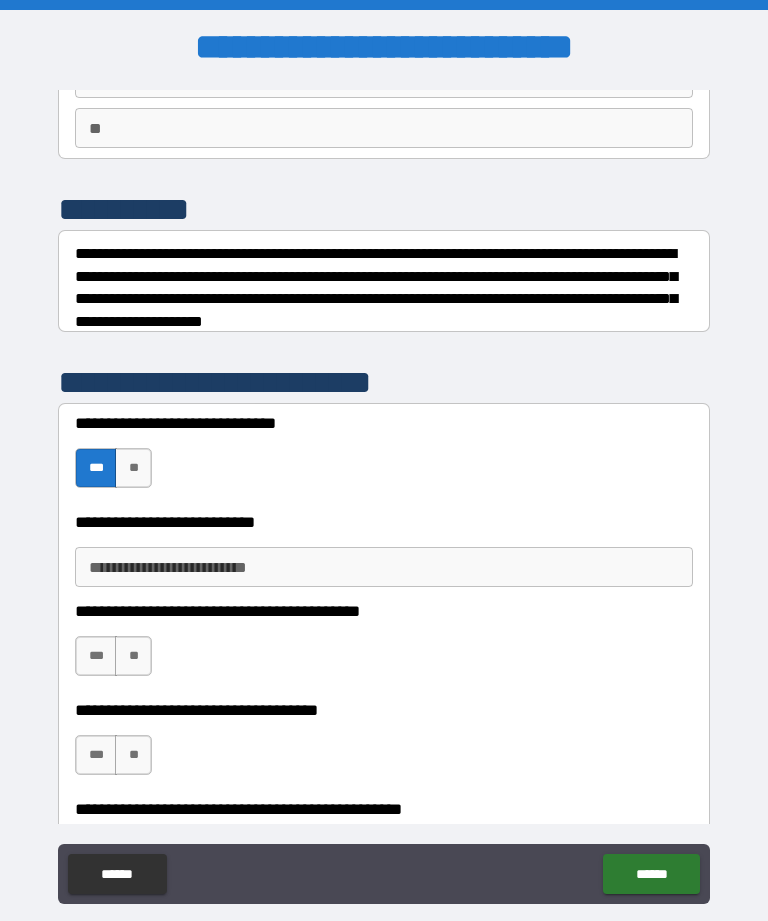 click on "**********" at bounding box center [384, 567] 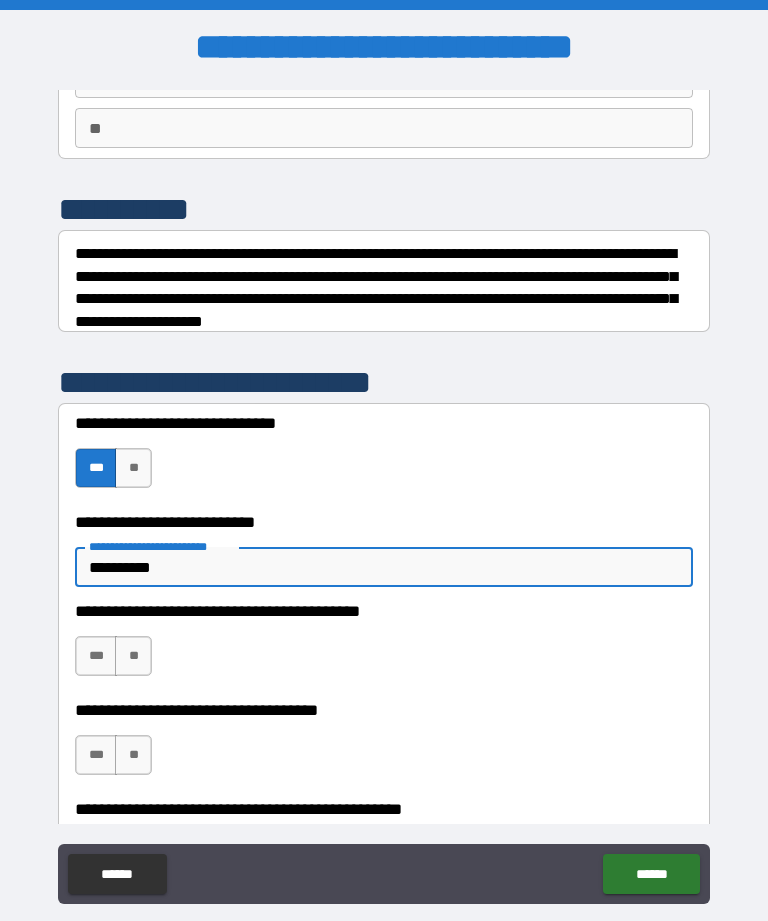 type on "**********" 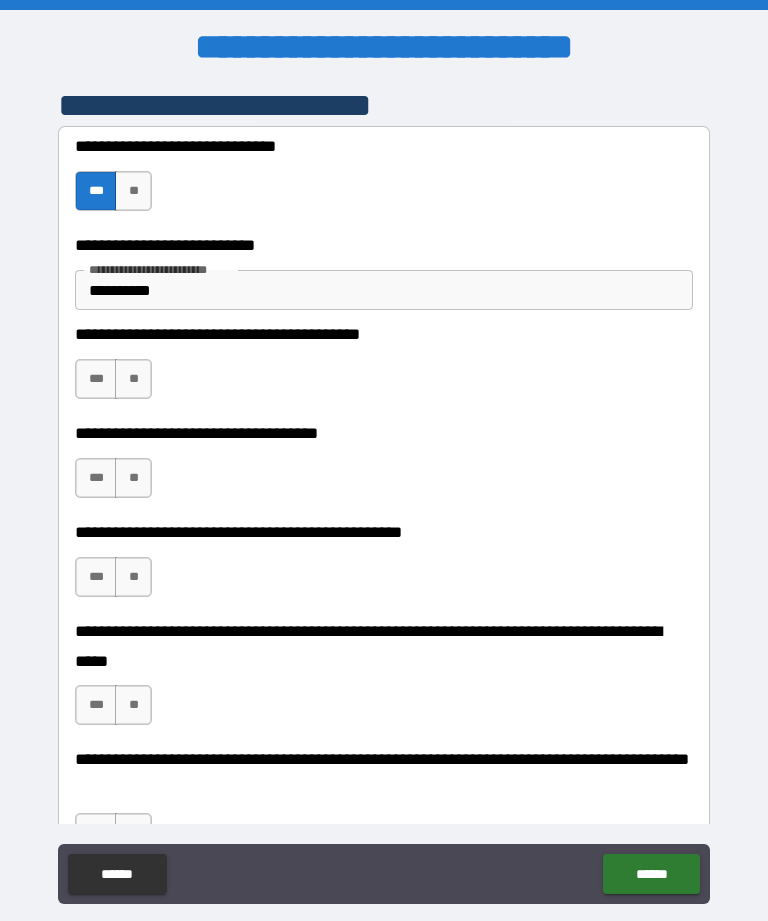 scroll, scrollTop: 450, scrollLeft: 0, axis: vertical 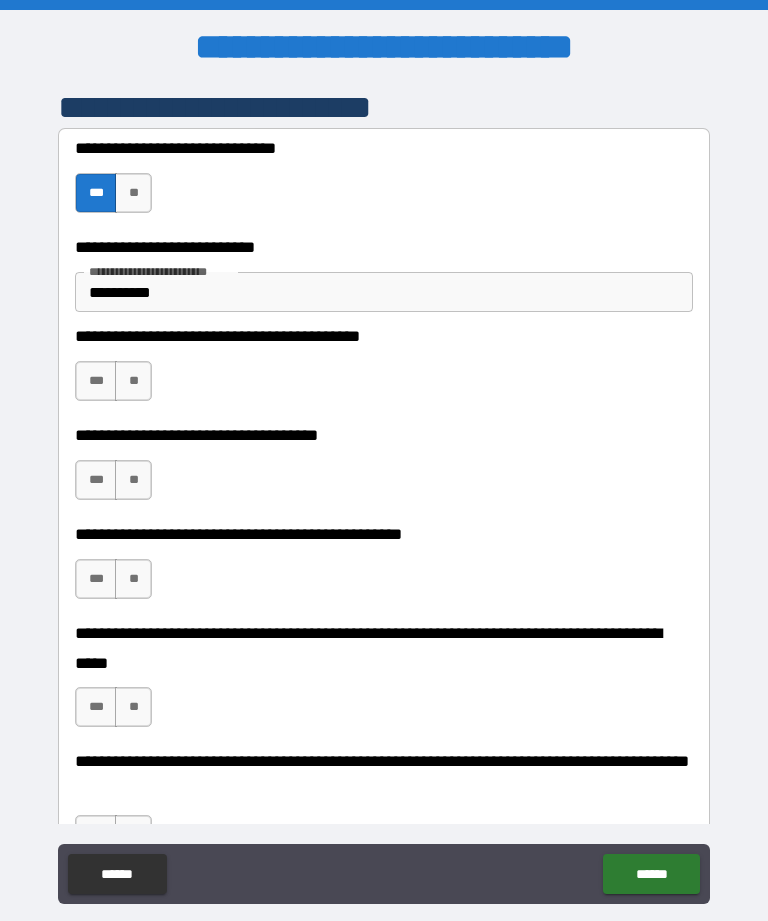 click on "**" at bounding box center (133, 381) 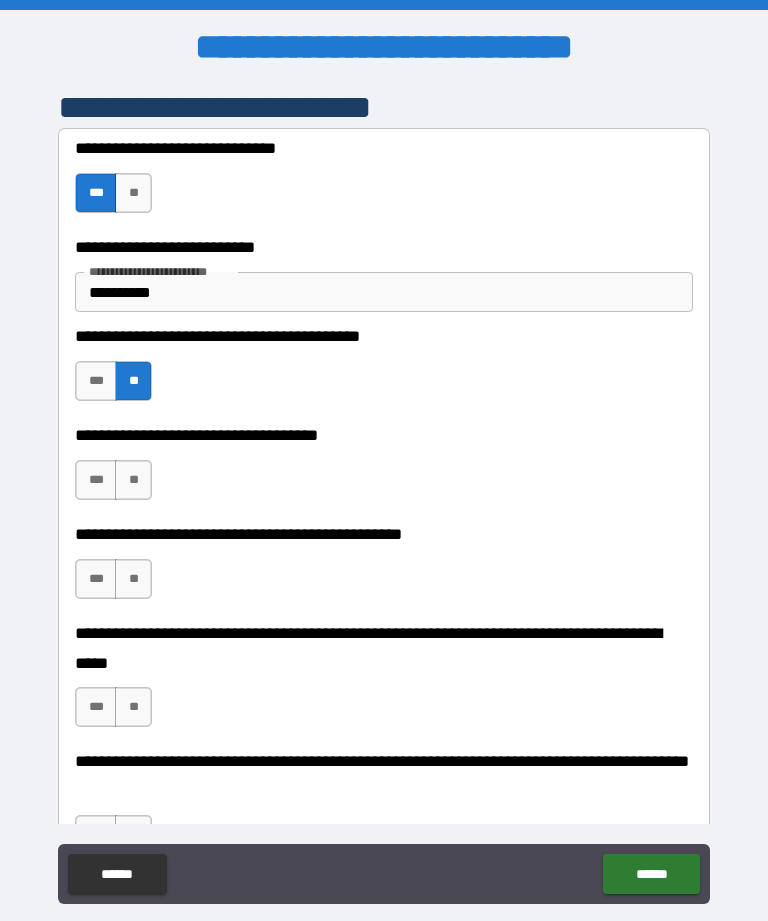 click on "**" at bounding box center (133, 480) 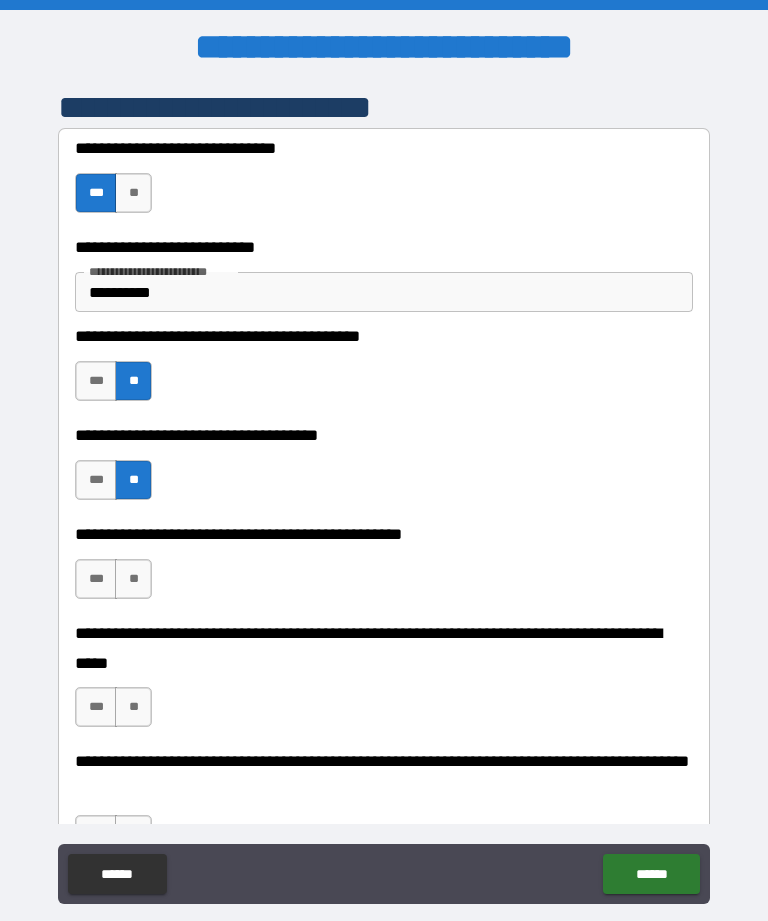 click on "***" at bounding box center (96, 579) 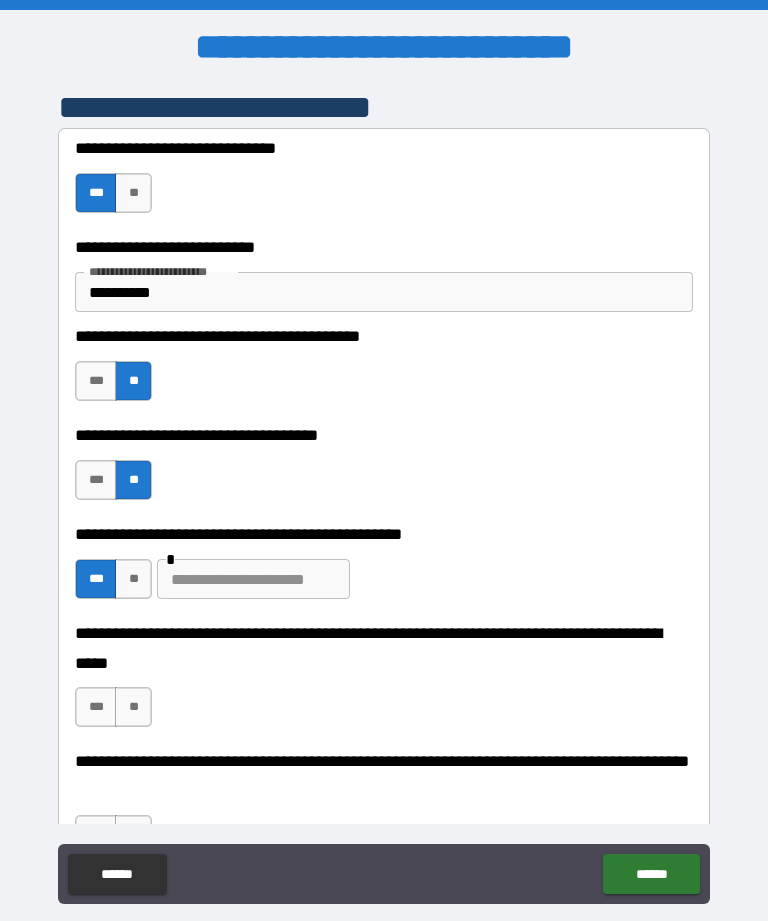 click at bounding box center [253, 579] 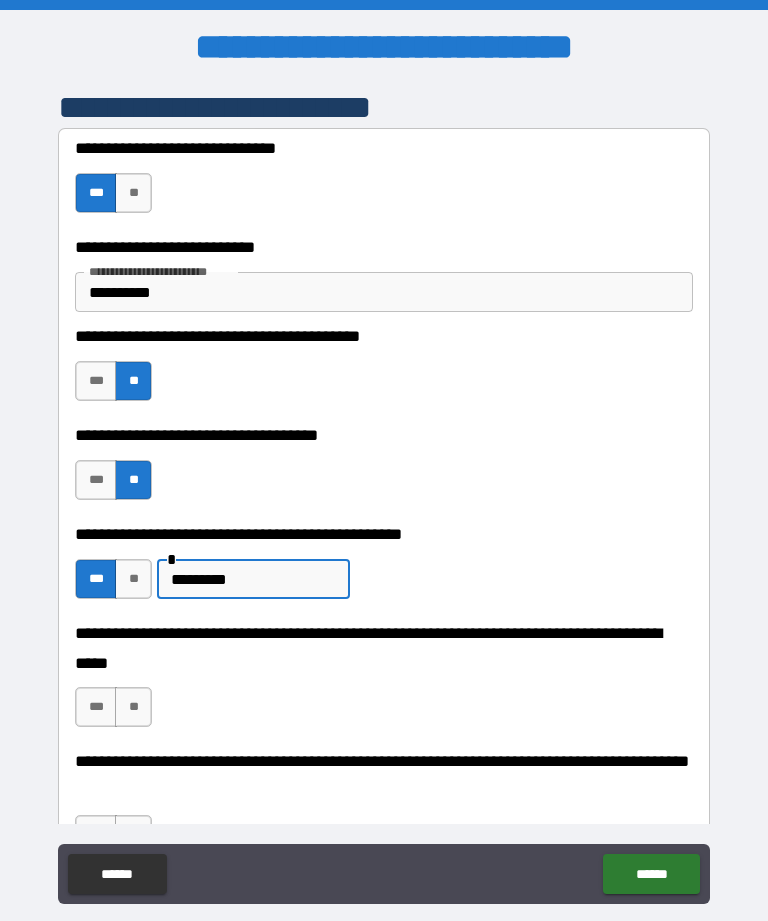 type on "*********" 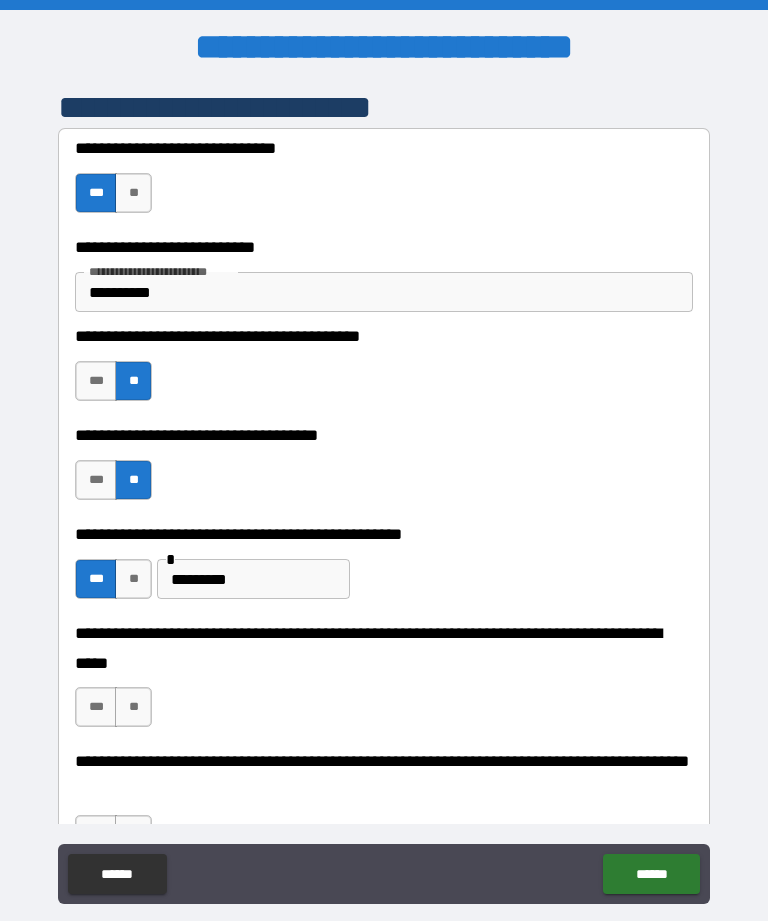 click on "**" at bounding box center (133, 707) 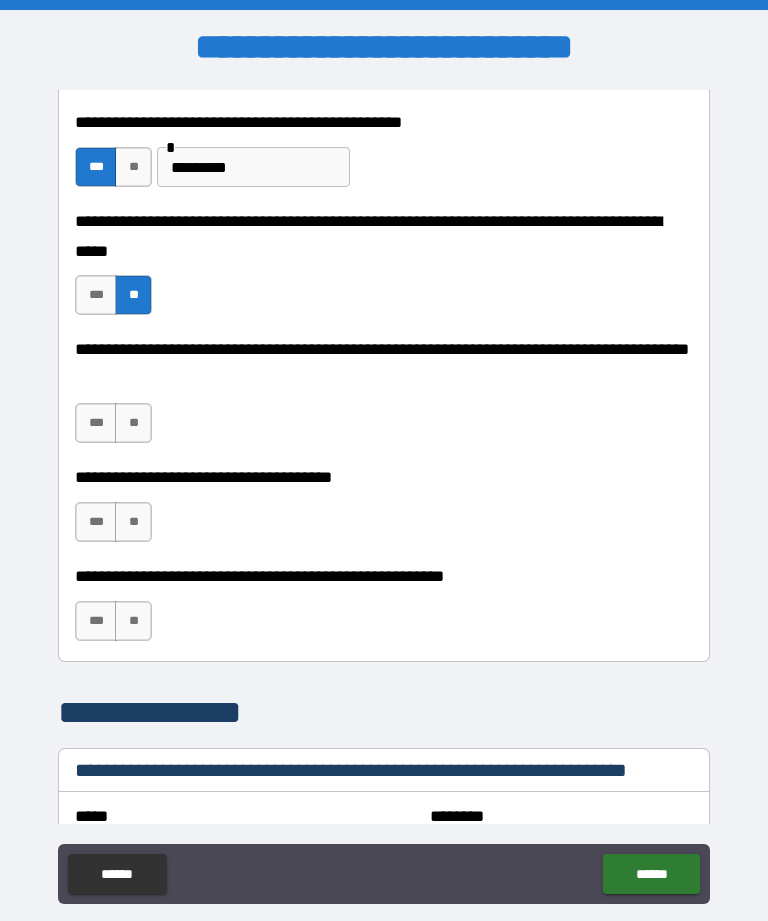 scroll, scrollTop: 854, scrollLeft: 0, axis: vertical 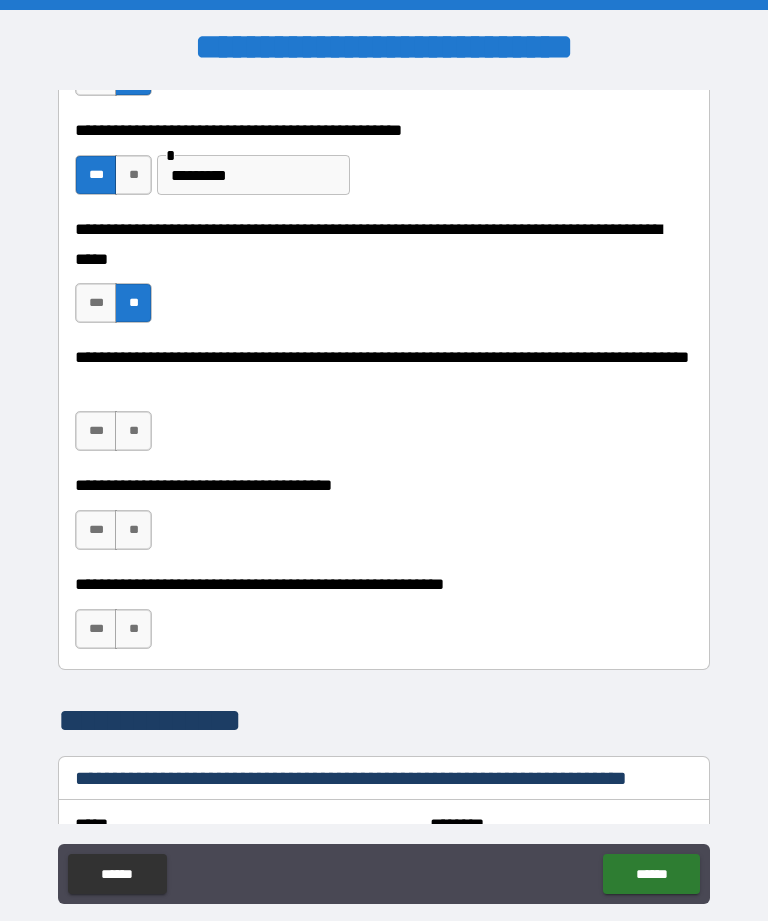 click on "***" at bounding box center [96, 431] 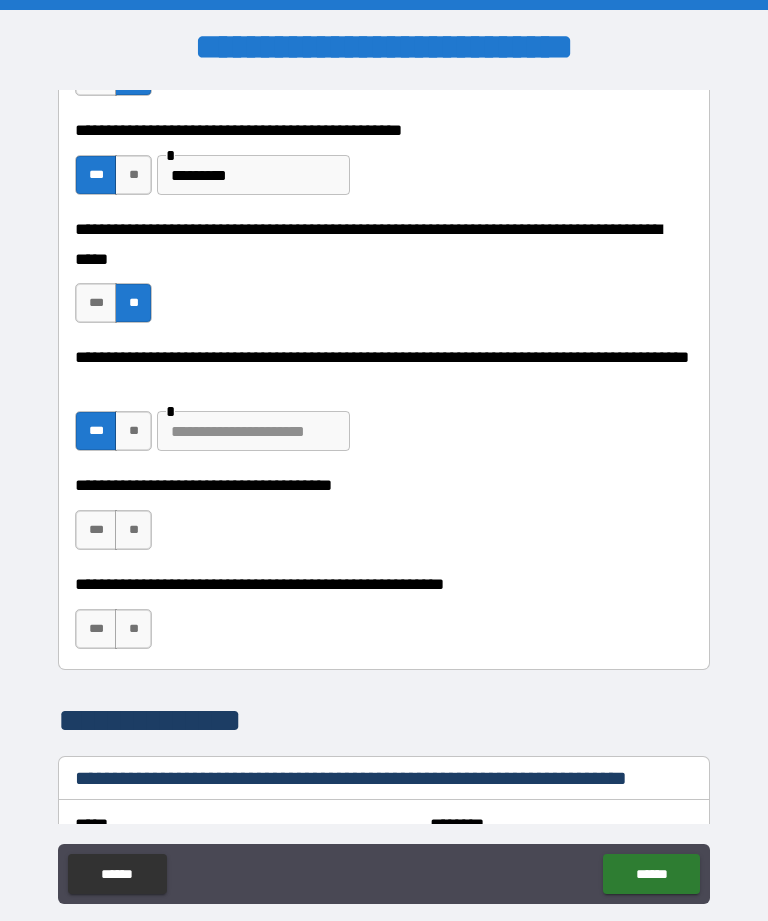 click at bounding box center [253, 431] 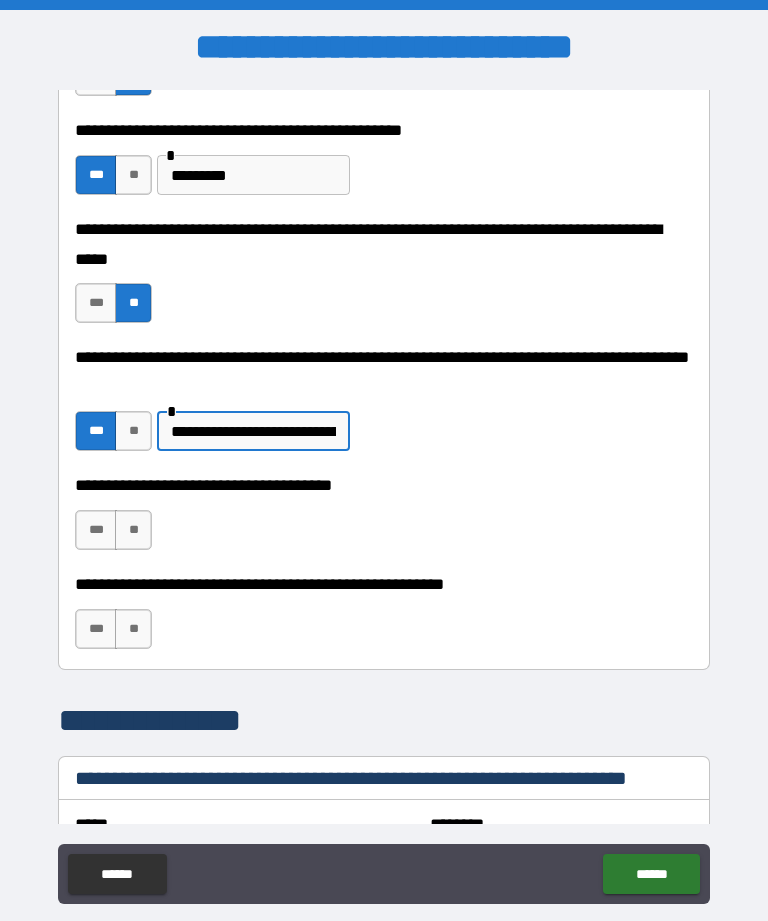 type on "**********" 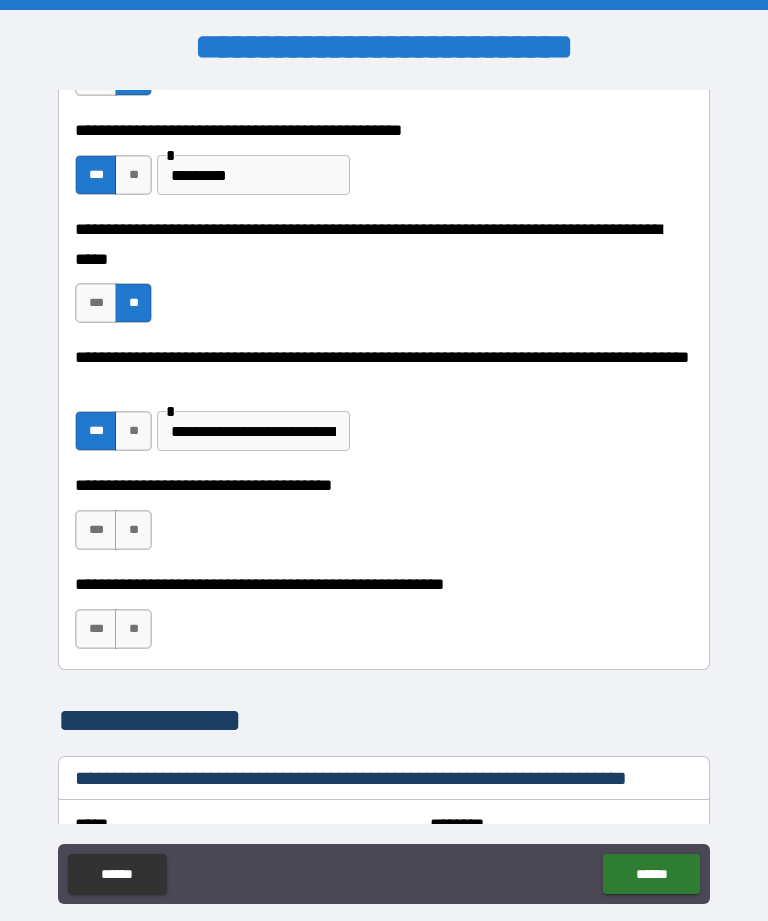 click on "**" at bounding box center (133, 530) 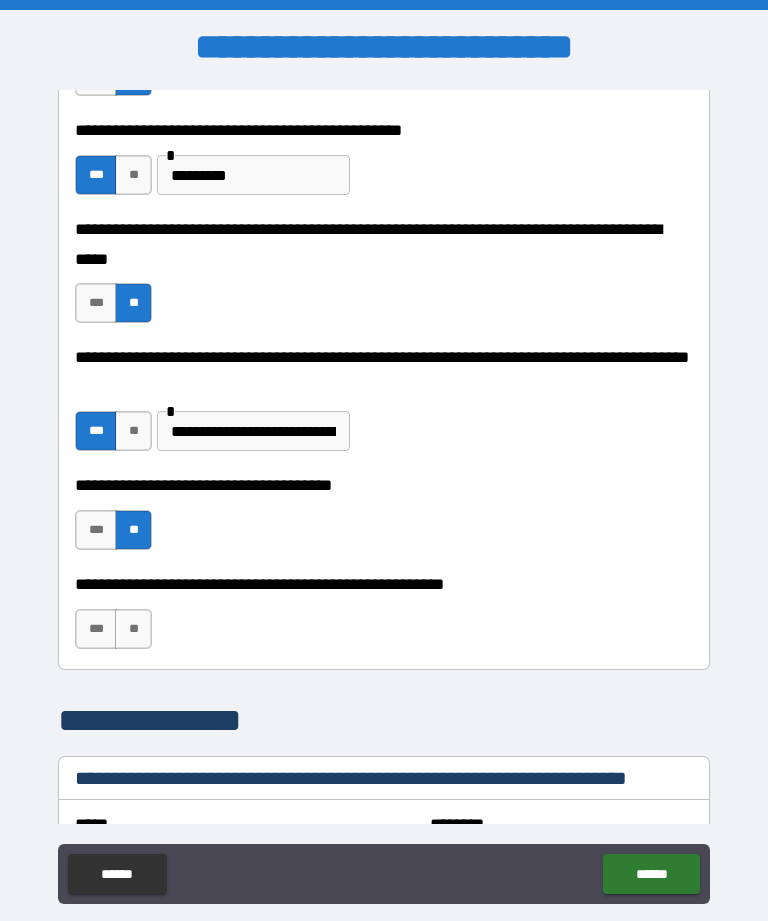 click on "***" at bounding box center (96, 629) 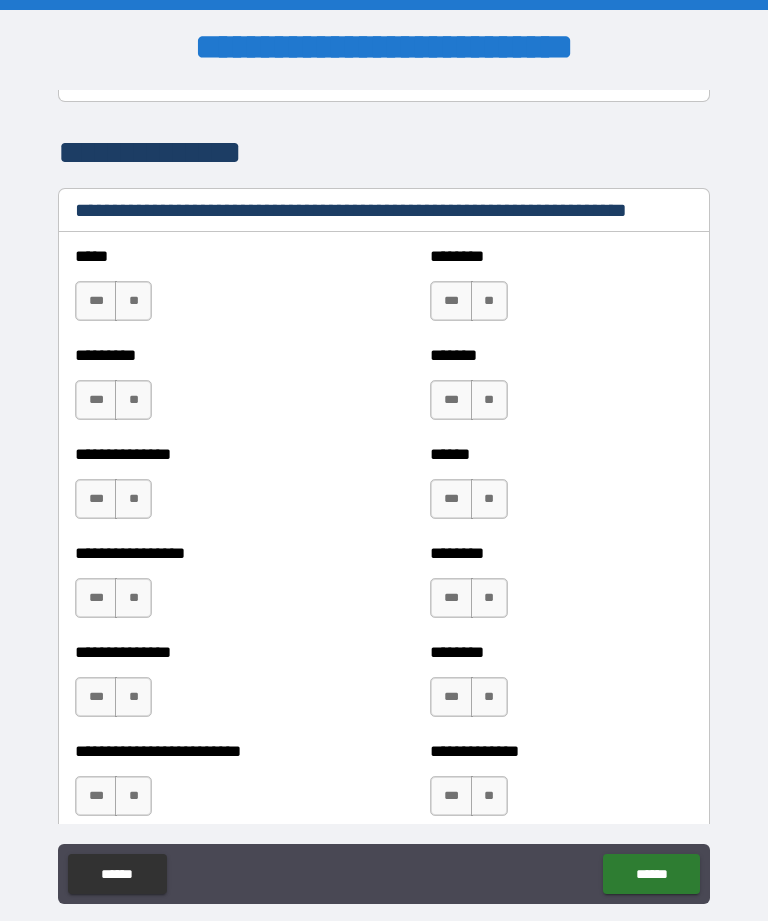 scroll, scrollTop: 1422, scrollLeft: 0, axis: vertical 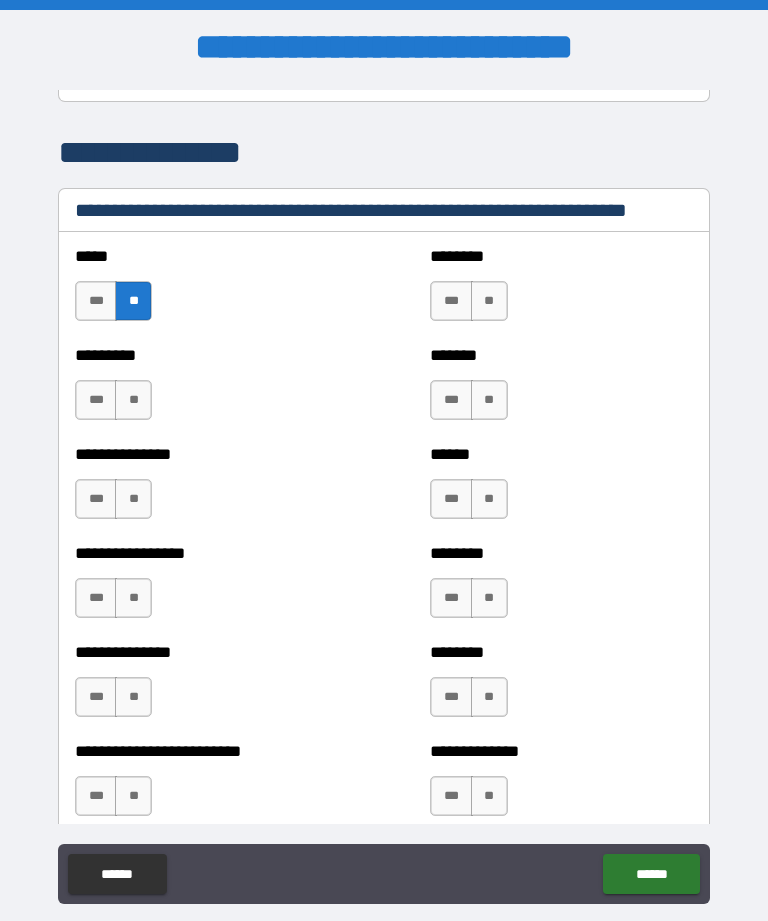 click on "**" at bounding box center (133, 400) 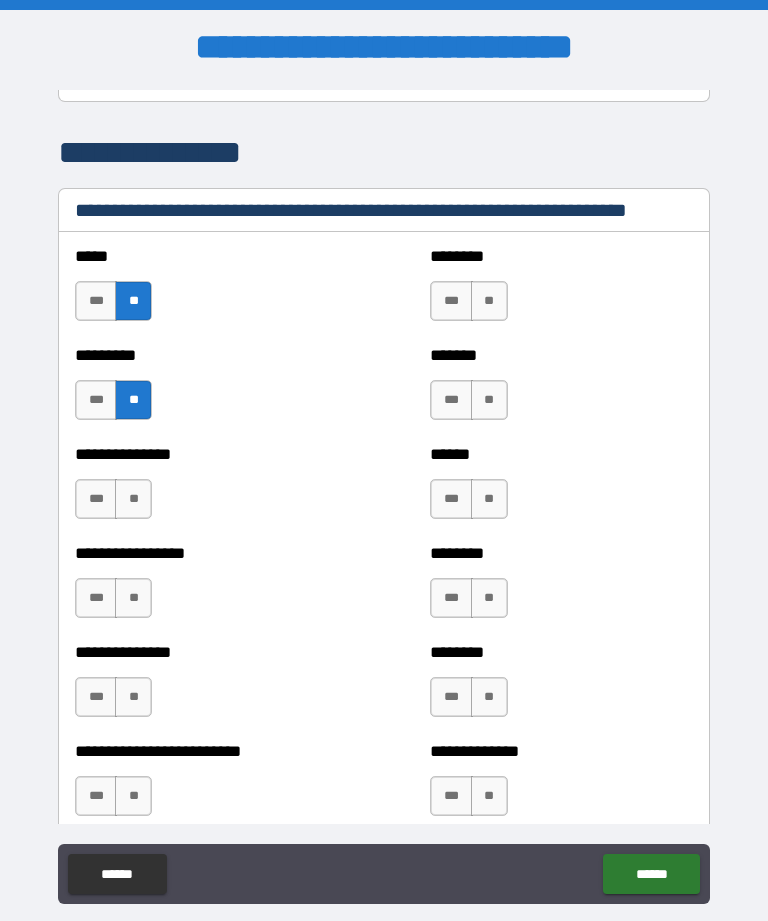 click on "**" at bounding box center [133, 499] 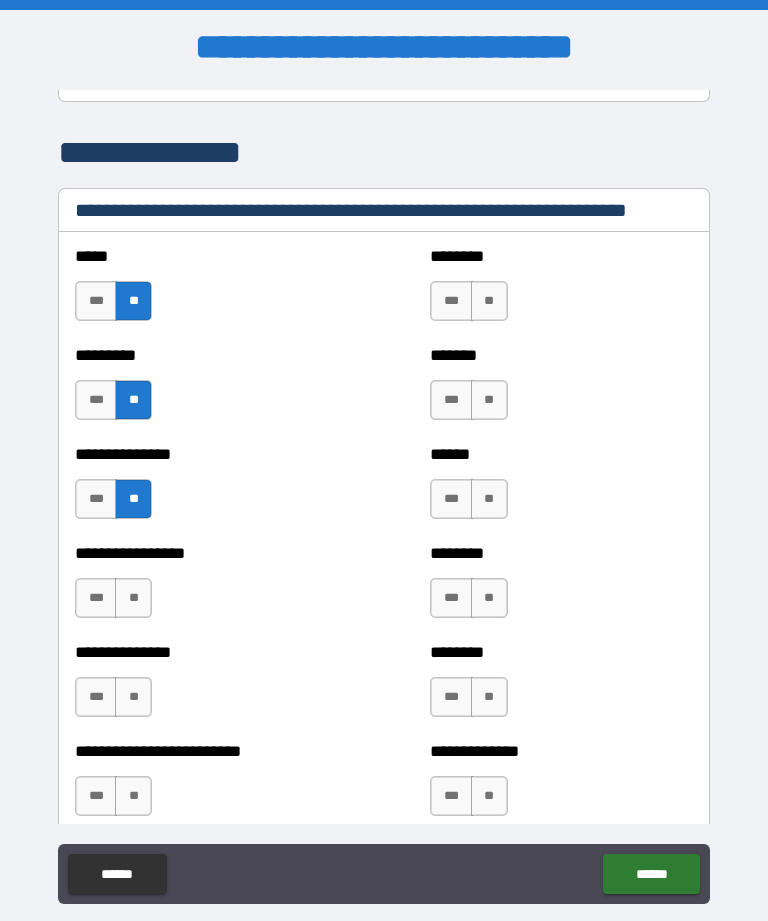 click on "**" at bounding box center [133, 598] 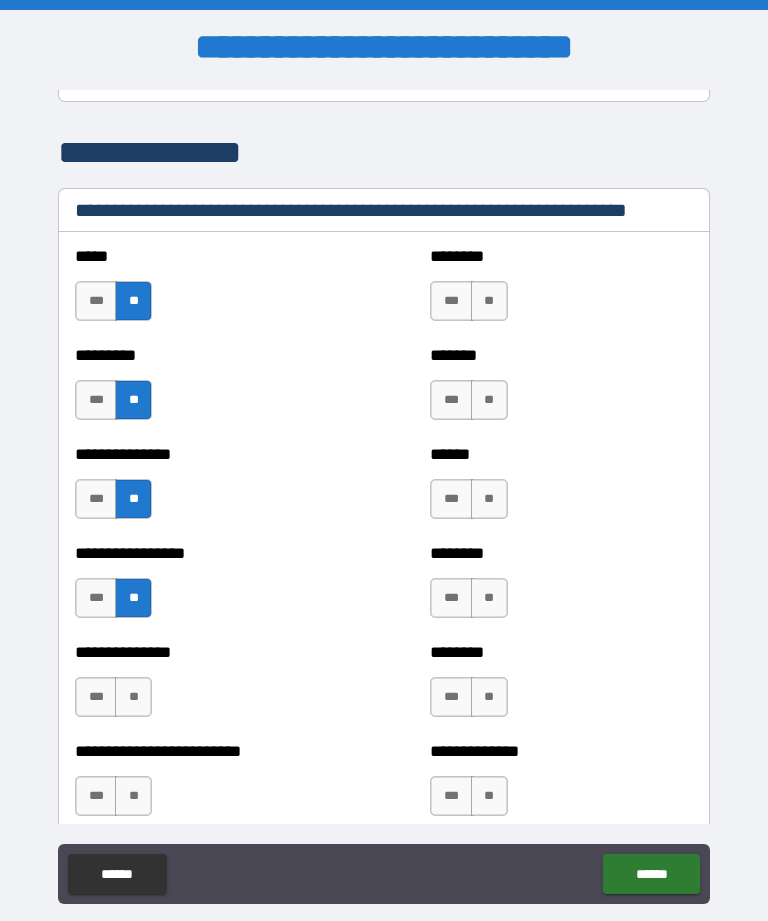 click on "***" at bounding box center (96, 697) 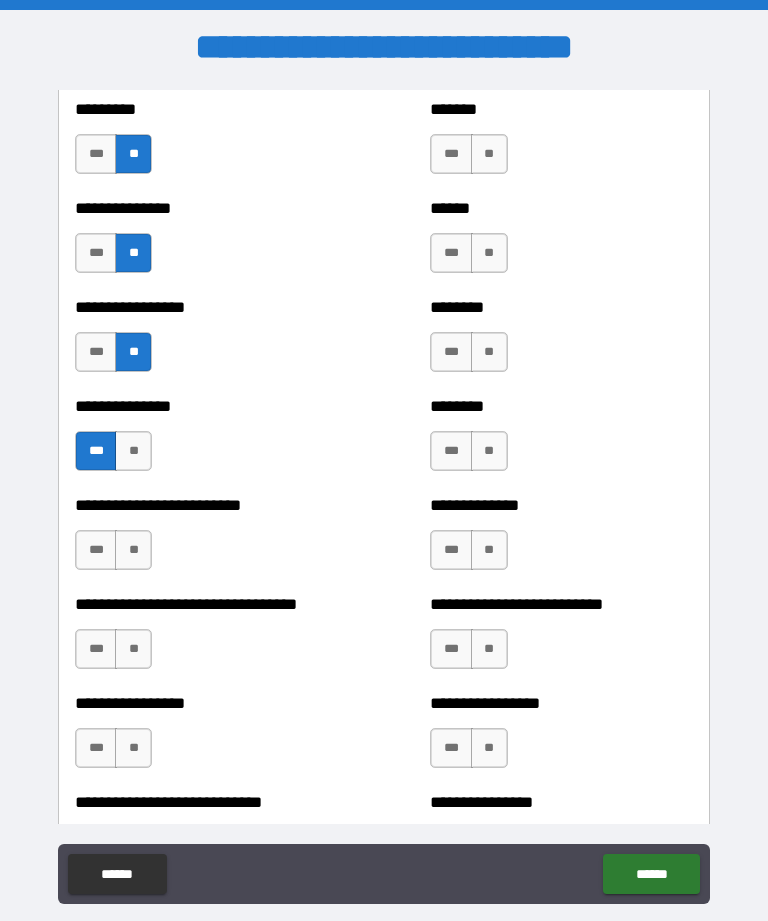 scroll, scrollTop: 1666, scrollLeft: 0, axis: vertical 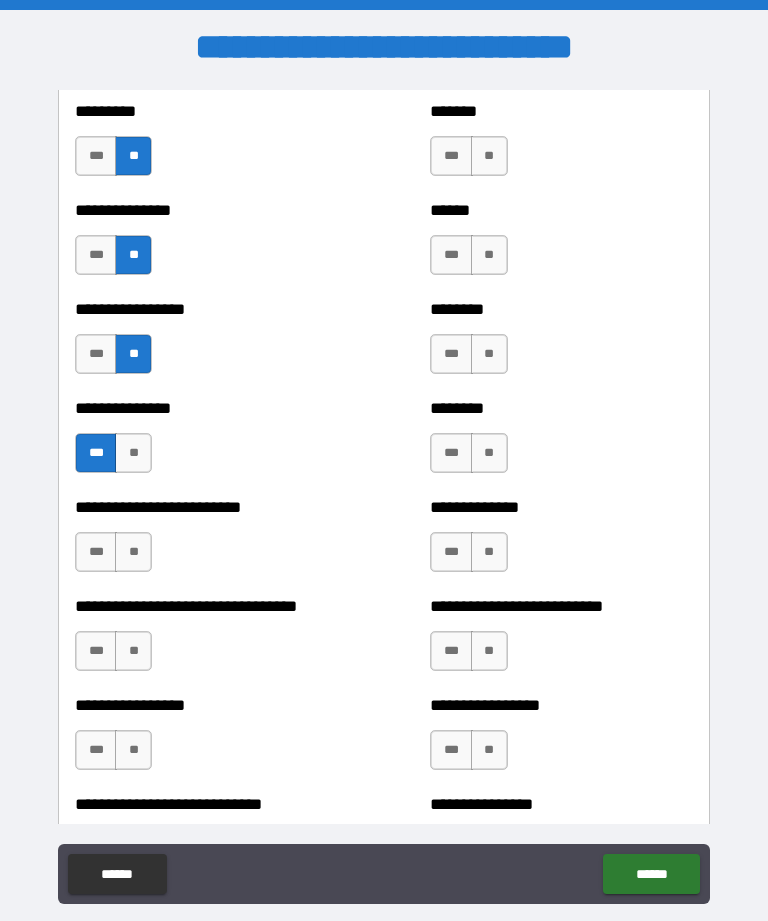 click on "**" at bounding box center (133, 552) 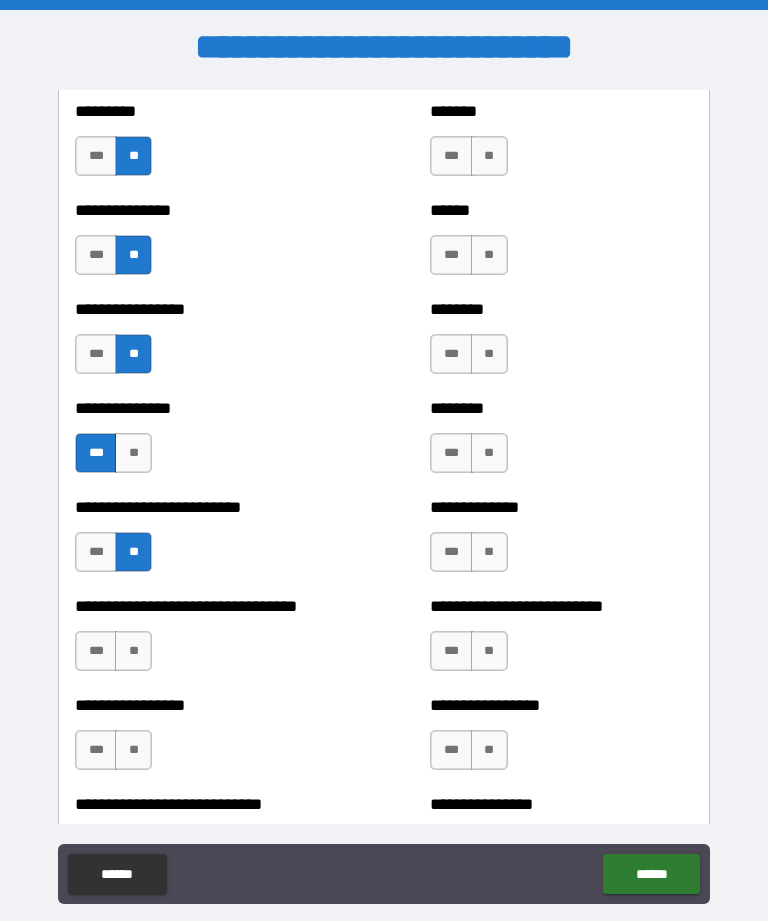 click on "**" at bounding box center (133, 651) 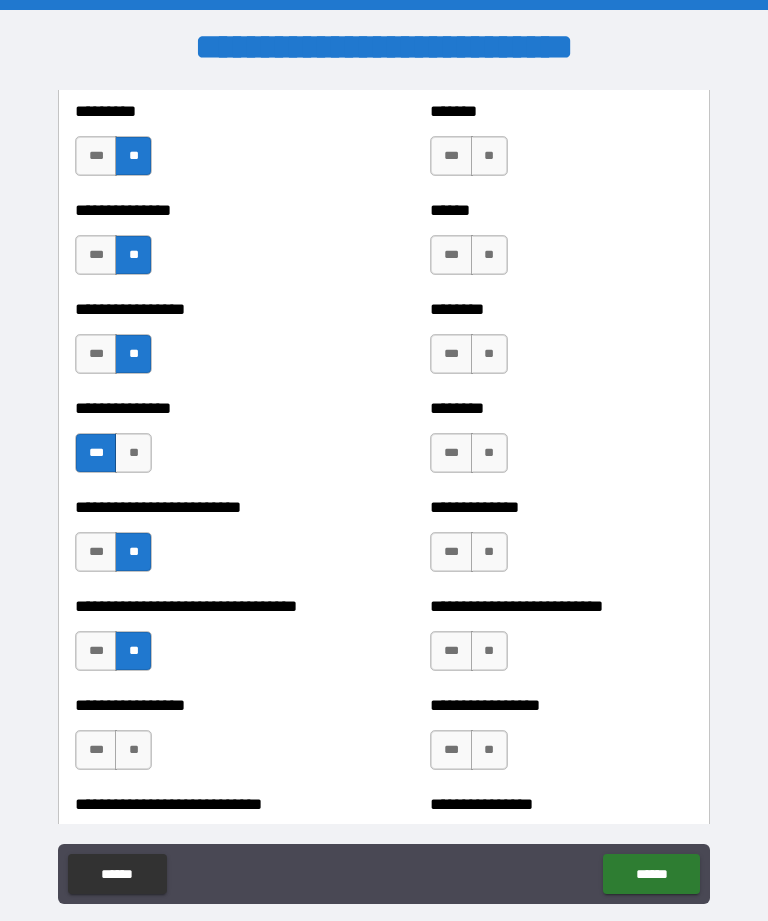 click on "**" at bounding box center (133, 750) 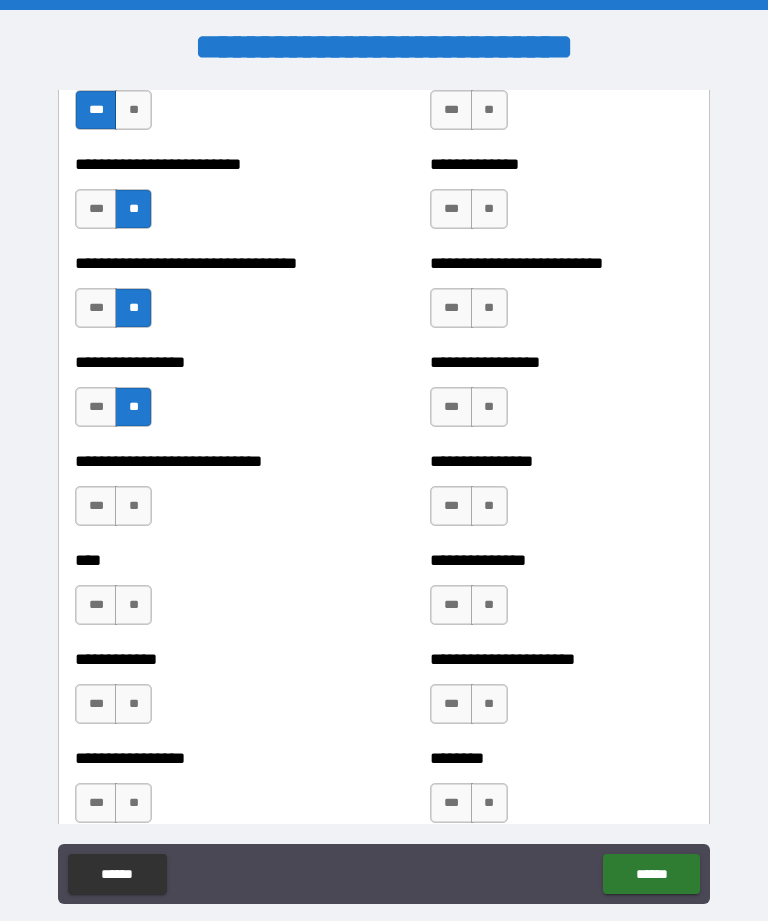 scroll, scrollTop: 2010, scrollLeft: 0, axis: vertical 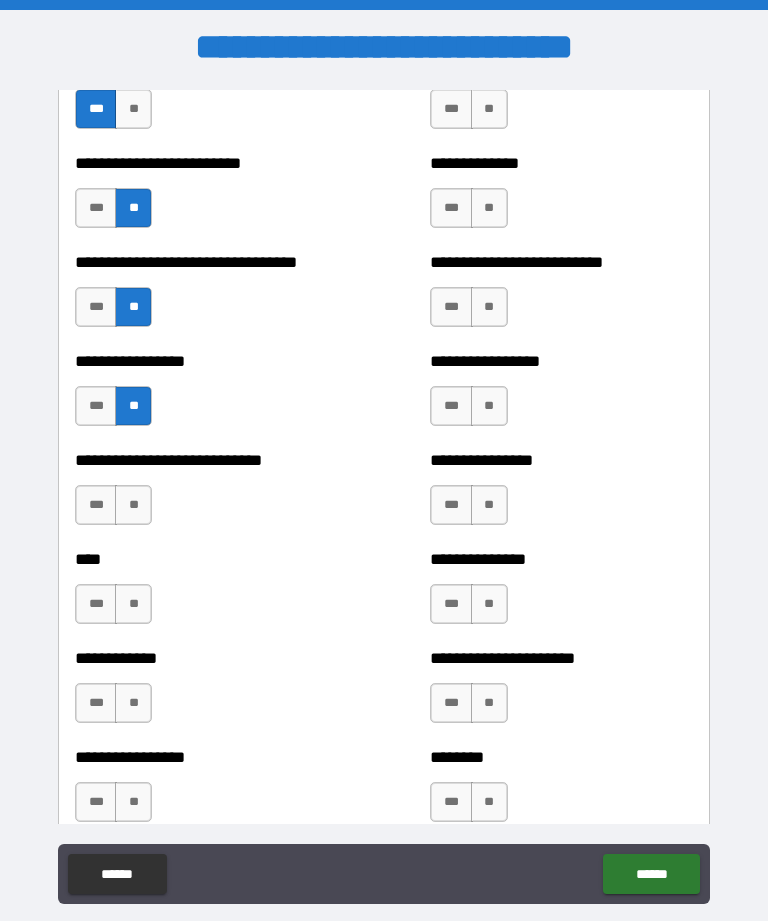 click on "***" at bounding box center (96, 505) 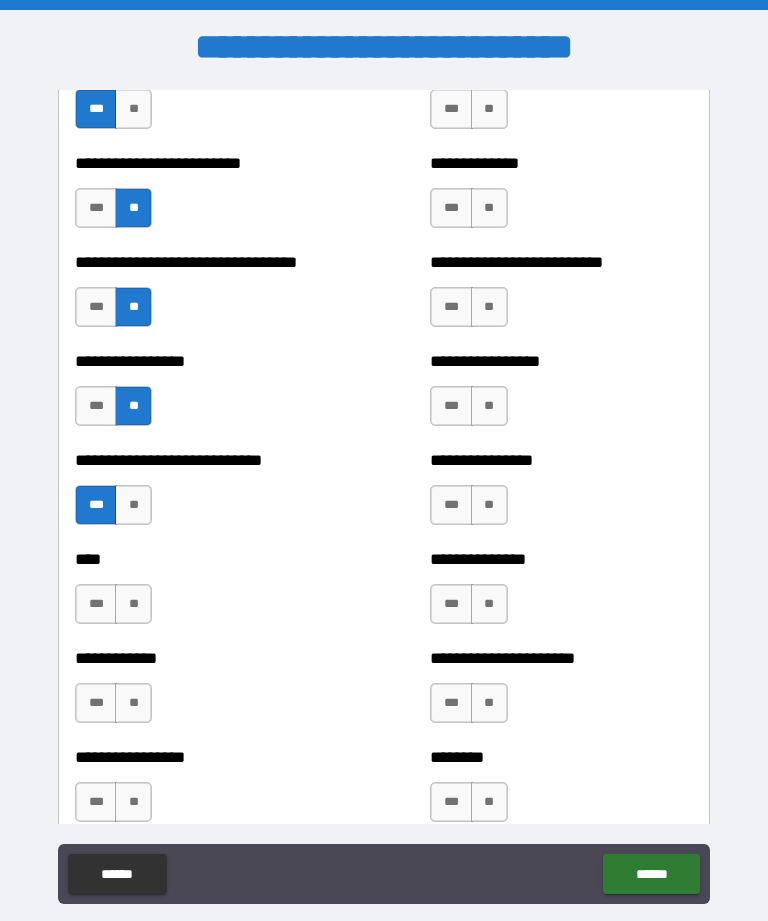 click on "**" at bounding box center (133, 604) 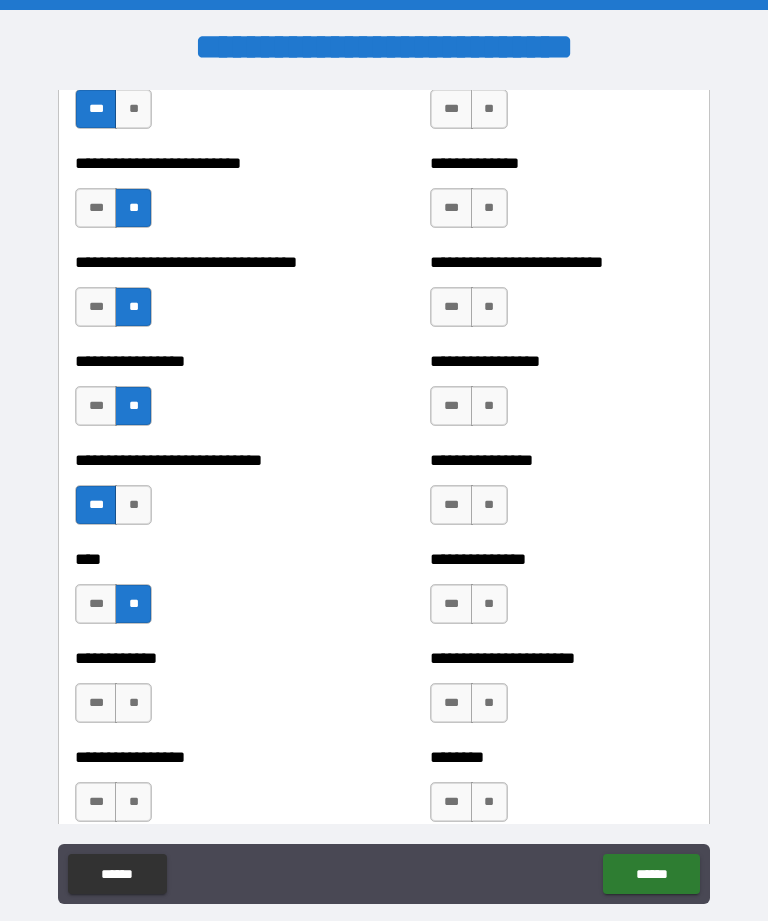 click on "**" at bounding box center [133, 703] 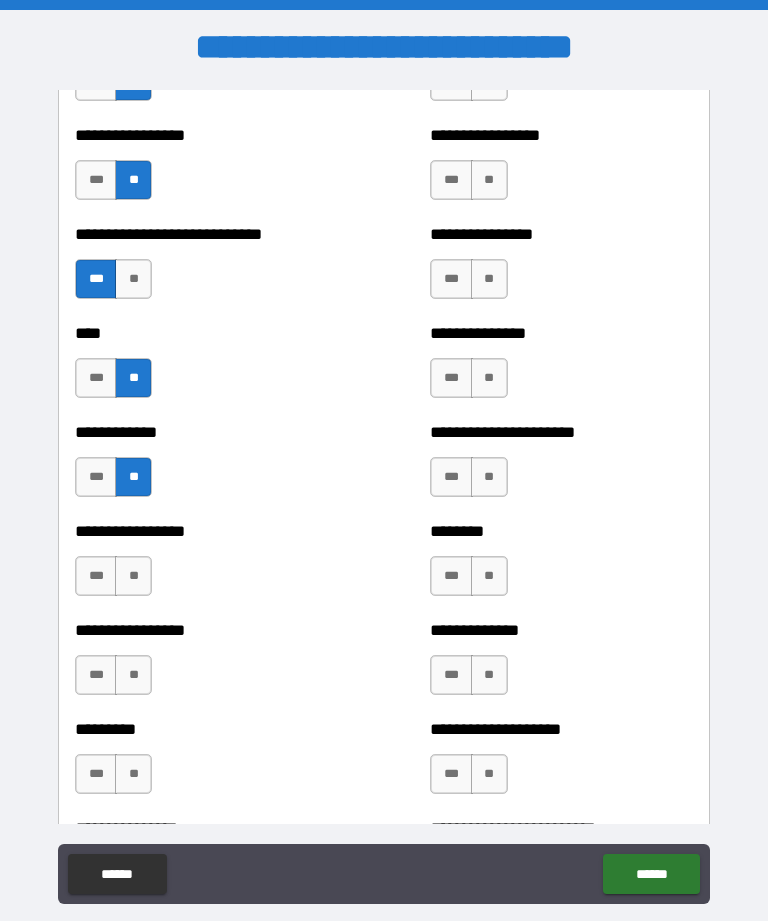 scroll, scrollTop: 2236, scrollLeft: 0, axis: vertical 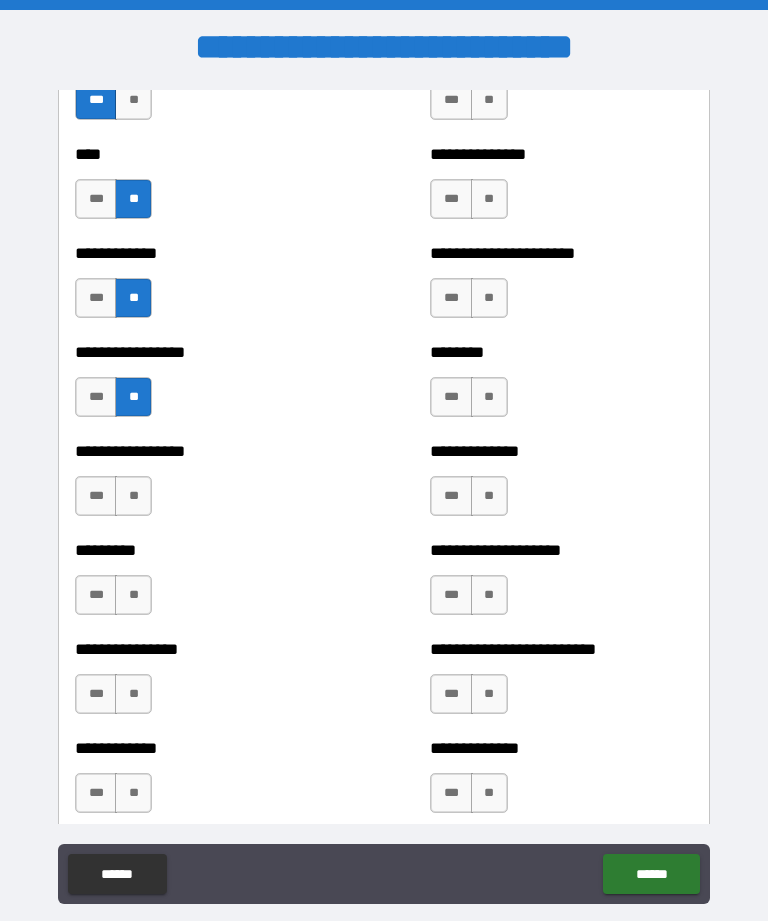 click on "**" at bounding box center [133, 496] 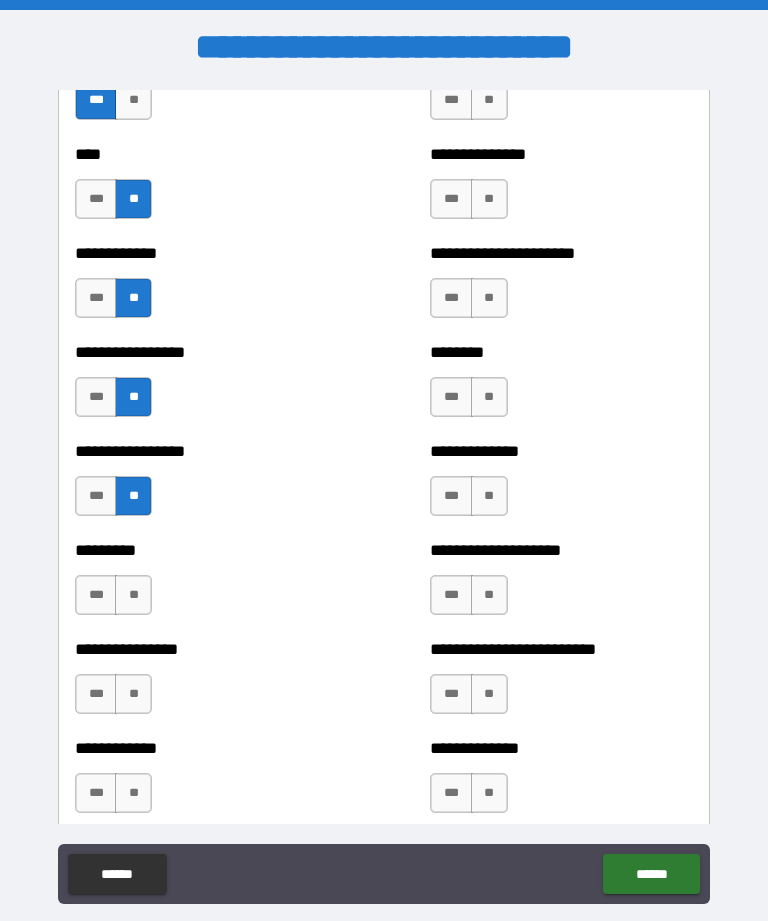 click on "**" at bounding box center [133, 595] 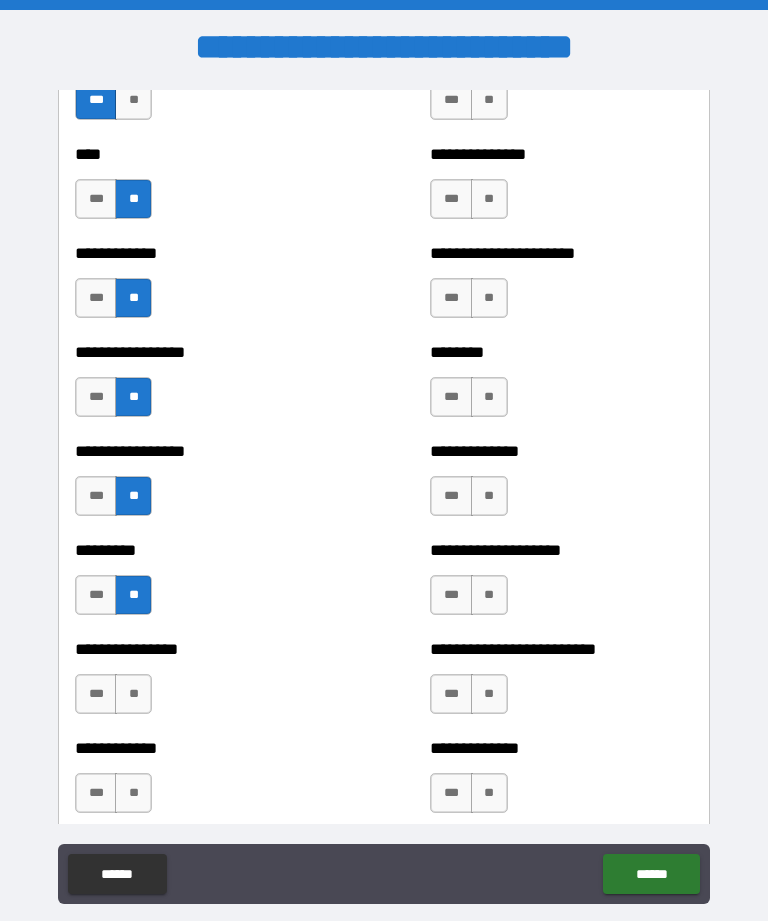 click on "**" at bounding box center [133, 694] 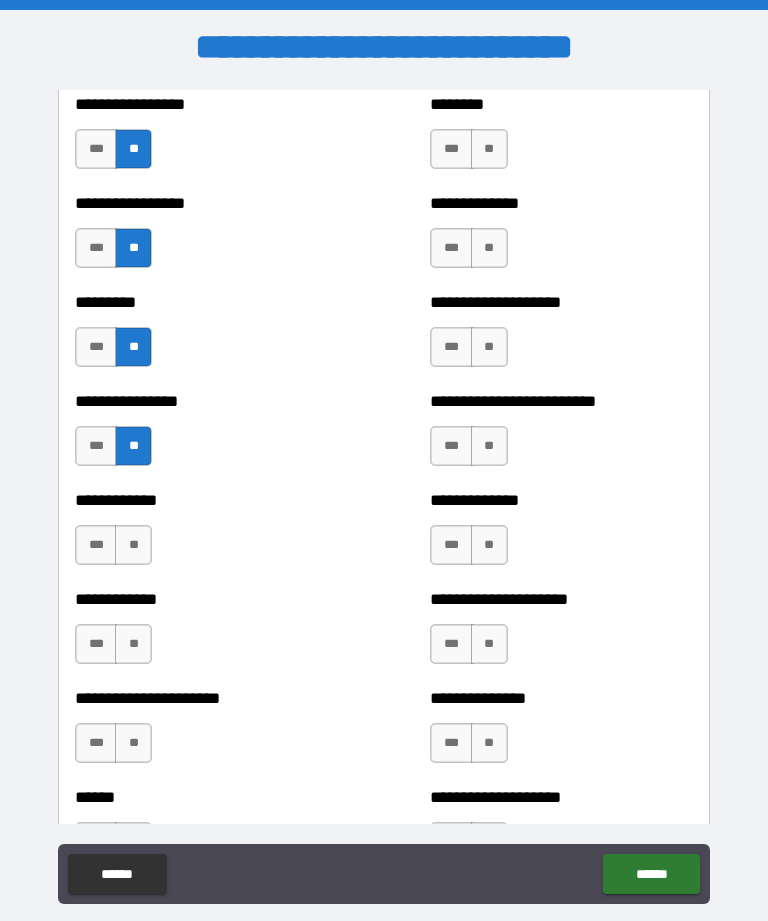 scroll, scrollTop: 2675, scrollLeft: 0, axis: vertical 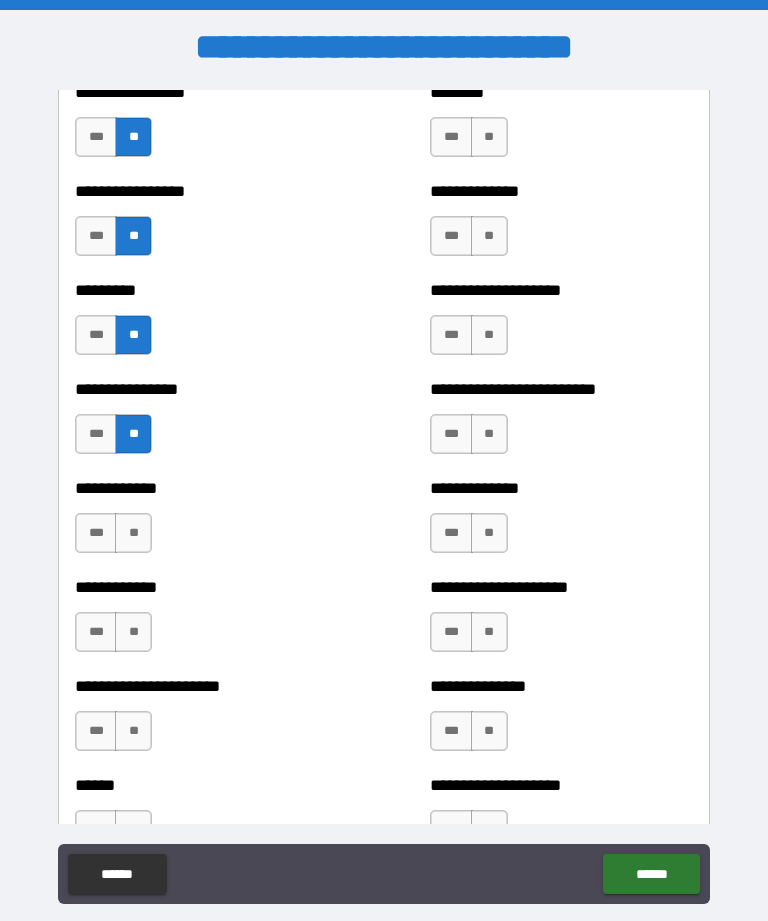 click on "**" at bounding box center [133, 533] 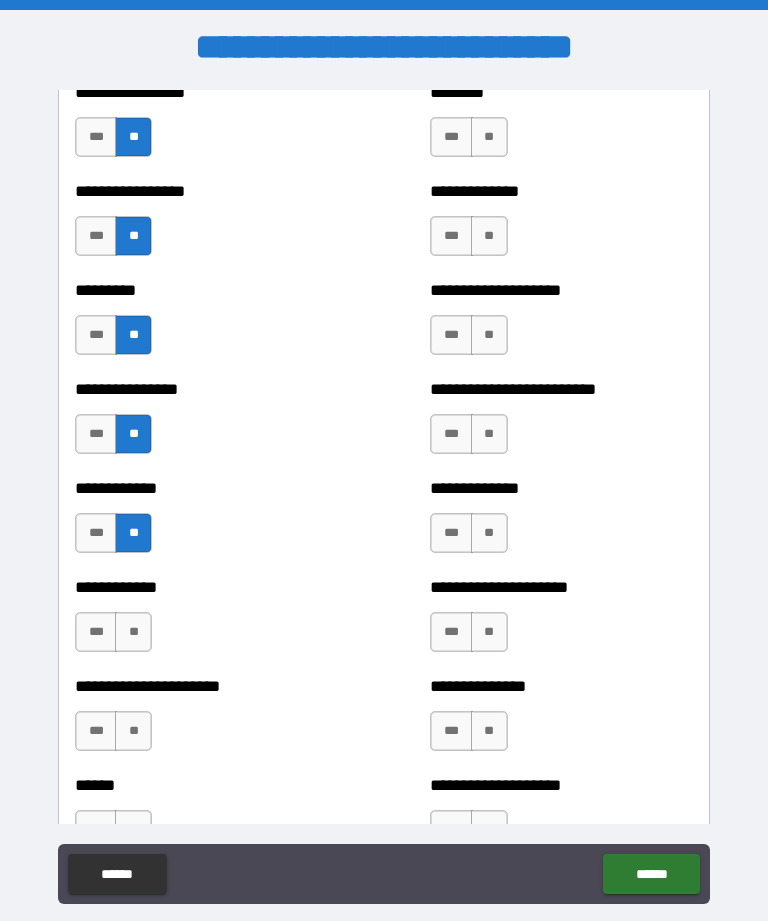 click on "**" at bounding box center [133, 632] 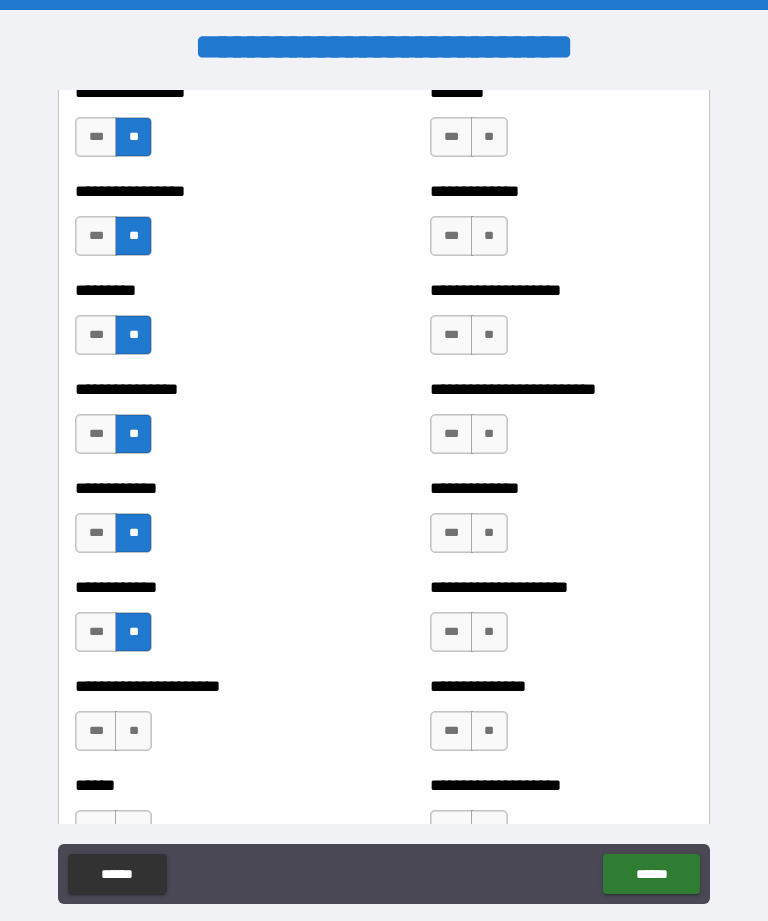 click on "**" at bounding box center [133, 731] 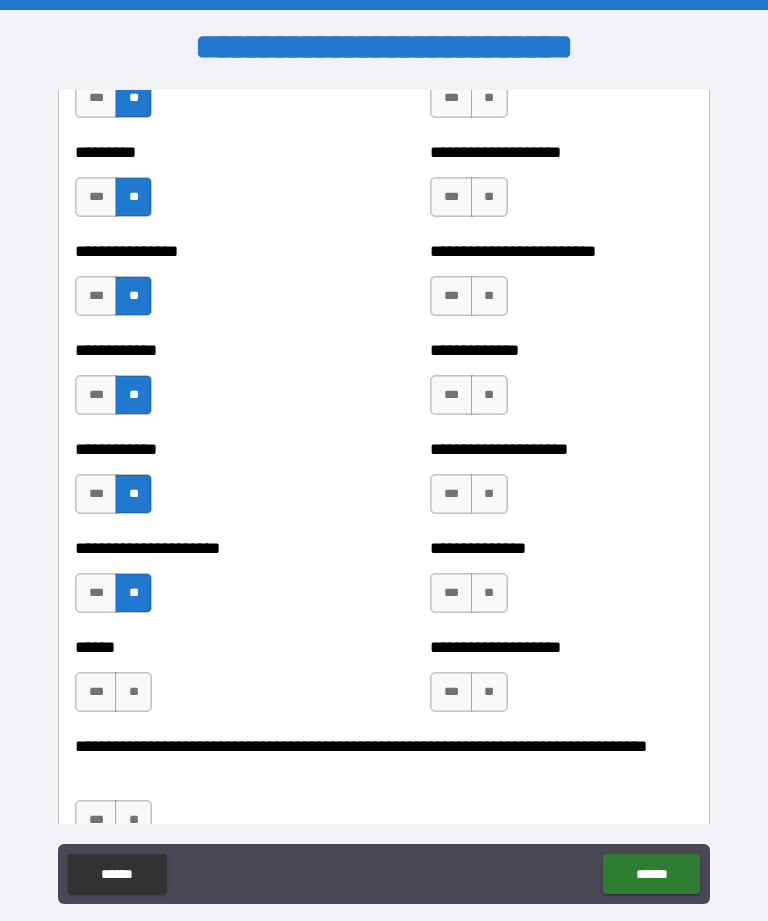 click on "***" at bounding box center (96, 692) 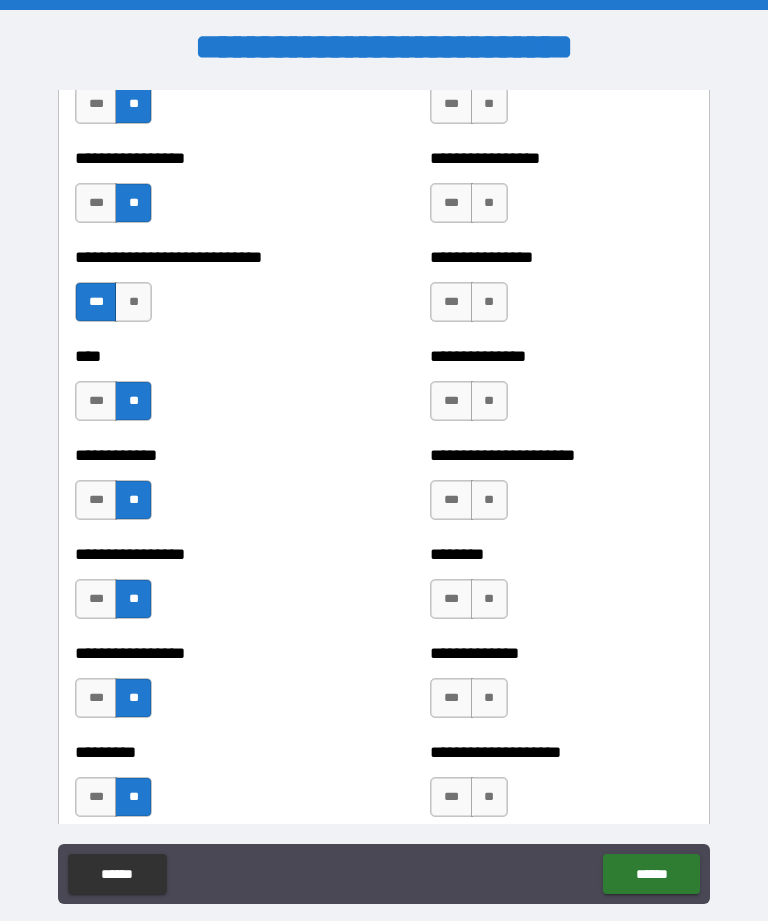 scroll, scrollTop: 2153, scrollLeft: 0, axis: vertical 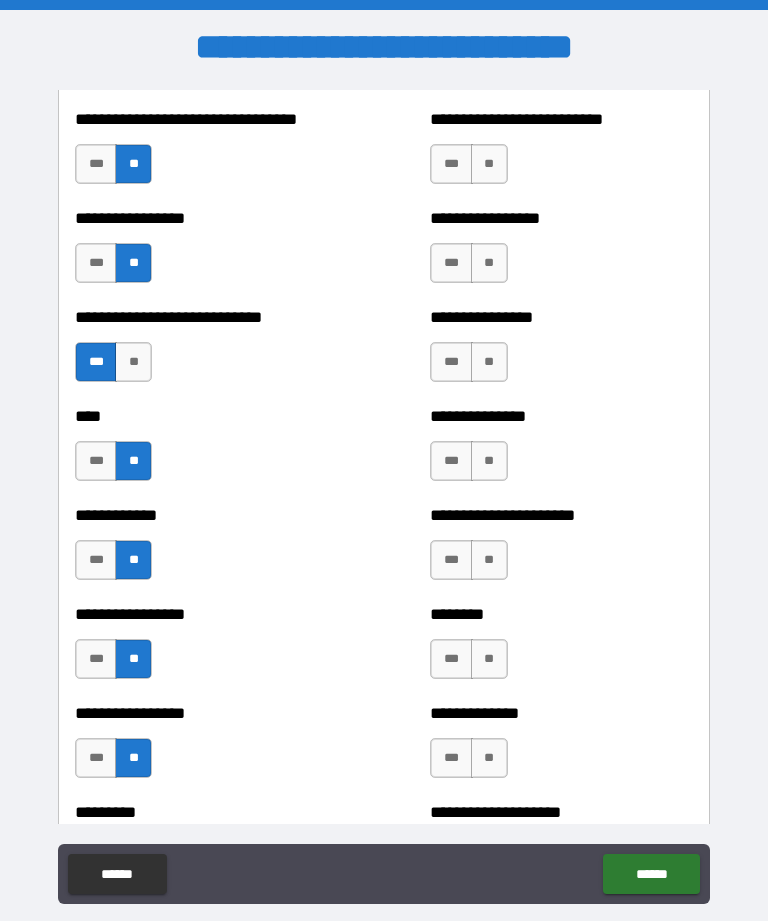 click on "**" at bounding box center [133, 362] 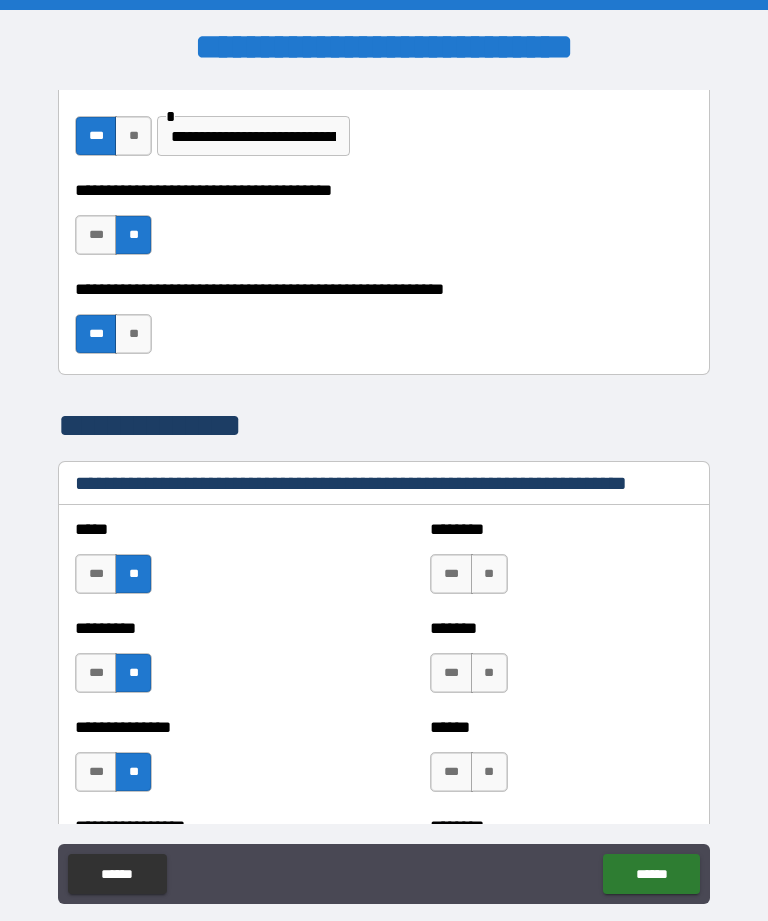 scroll, scrollTop: 1290, scrollLeft: 0, axis: vertical 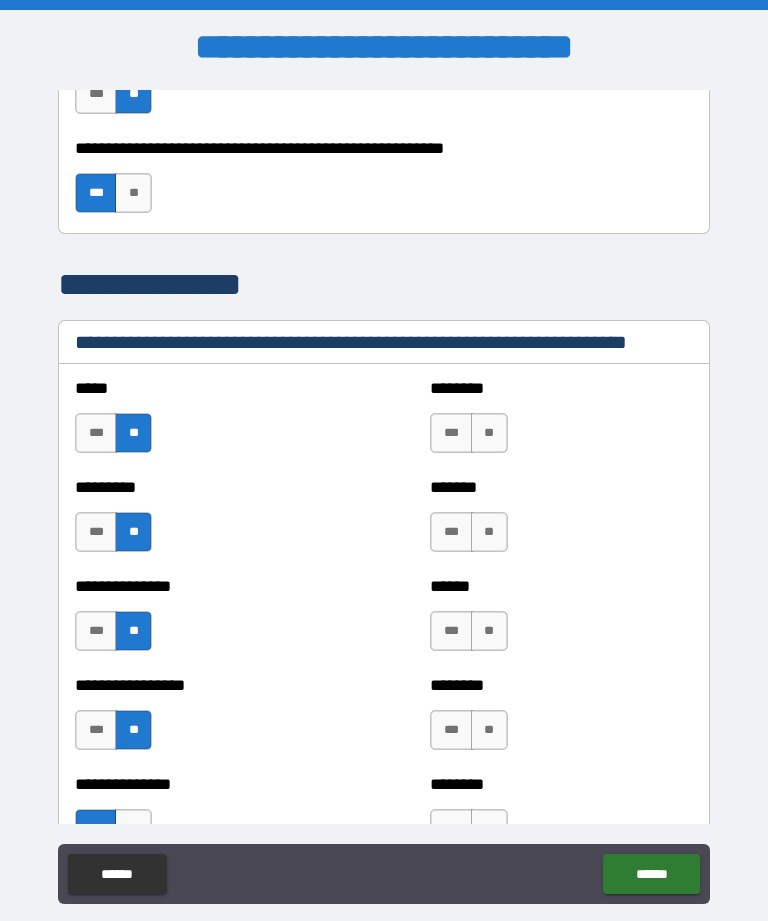 click on "**" at bounding box center [489, 433] 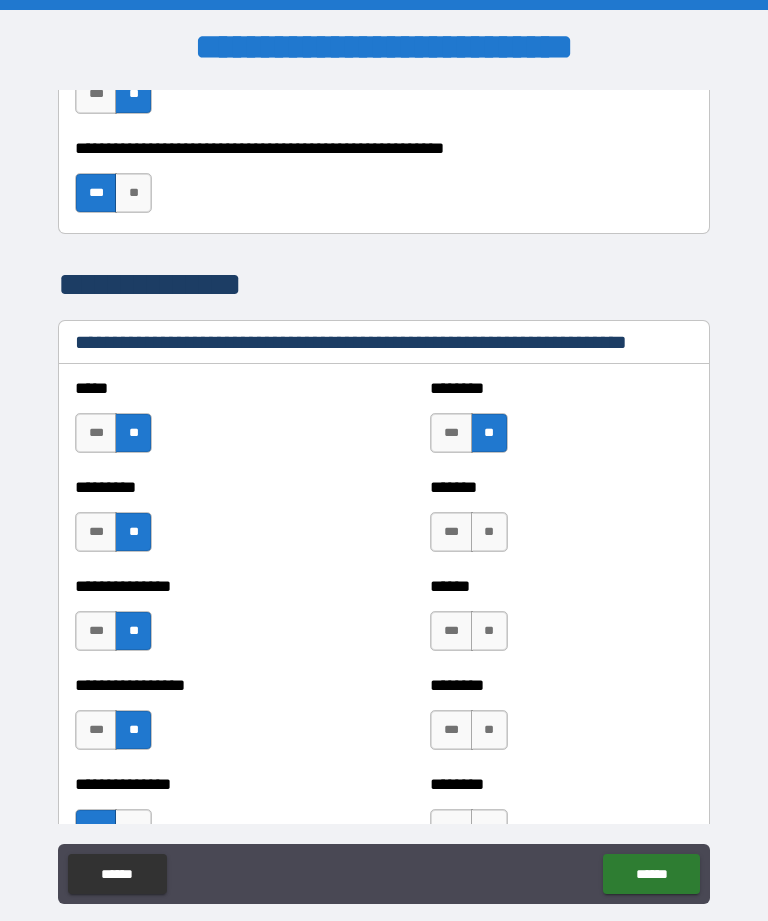 click on "**" at bounding box center (489, 532) 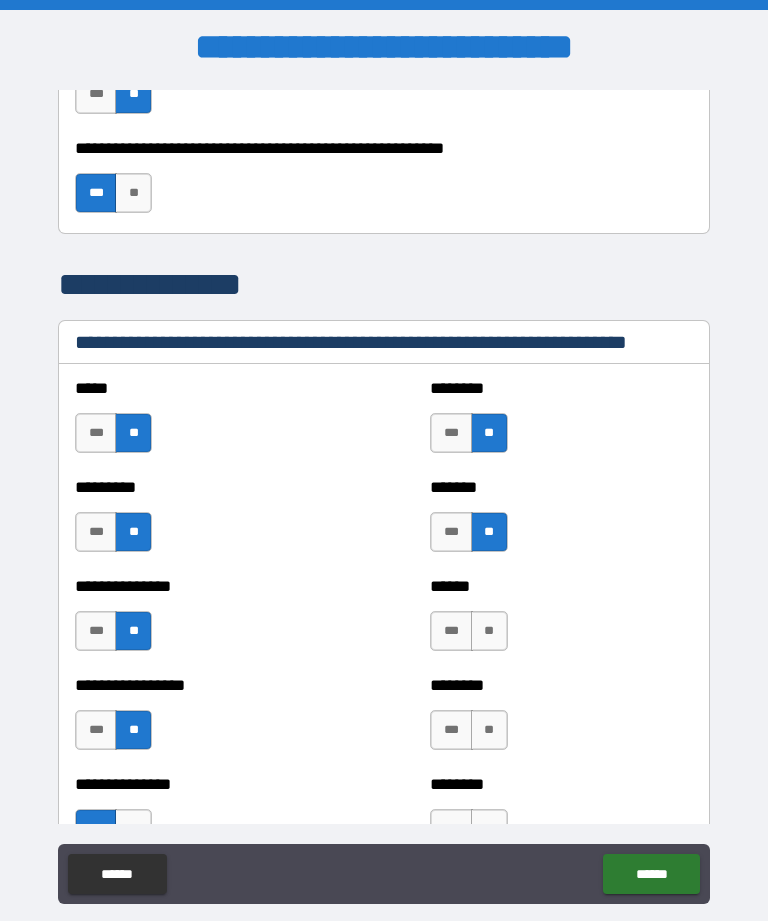 click on "**" at bounding box center [489, 631] 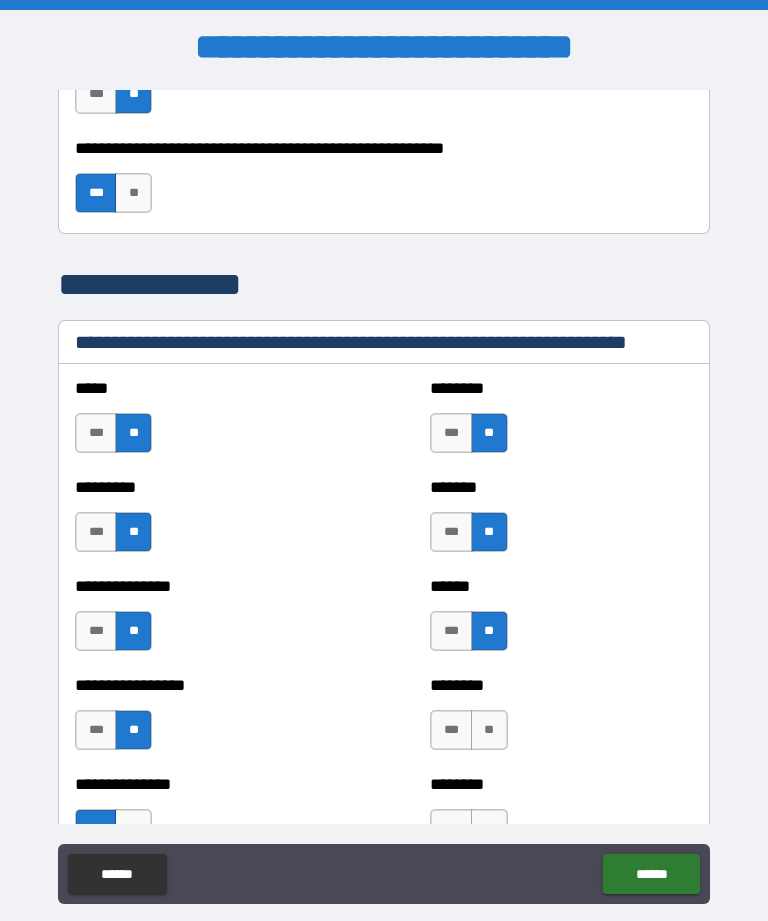 click on "**" at bounding box center [489, 730] 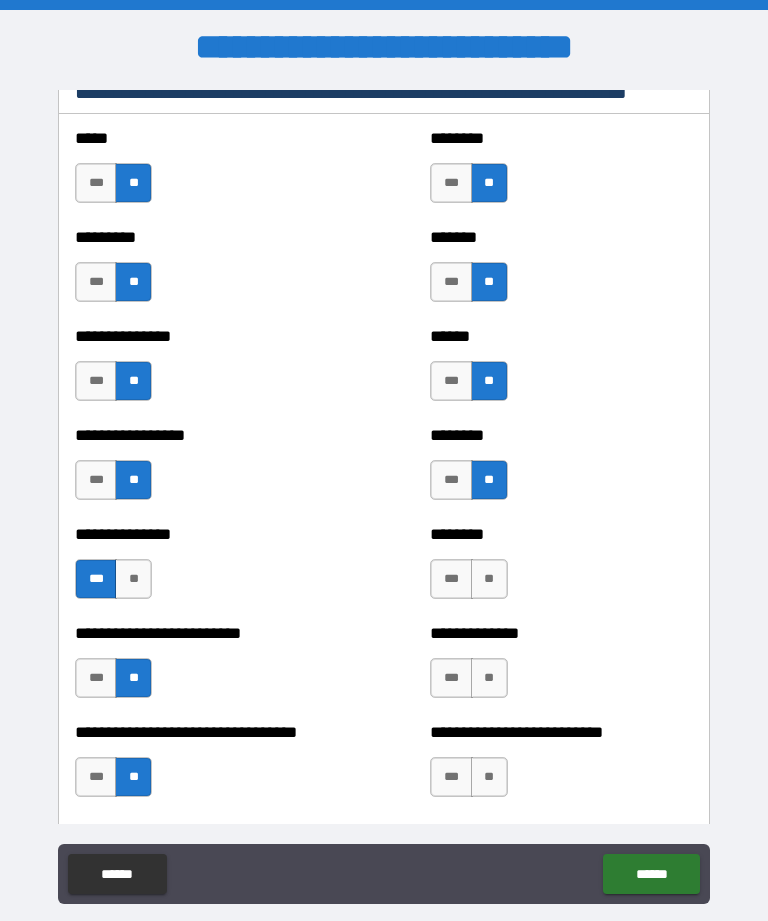 scroll, scrollTop: 1540, scrollLeft: 0, axis: vertical 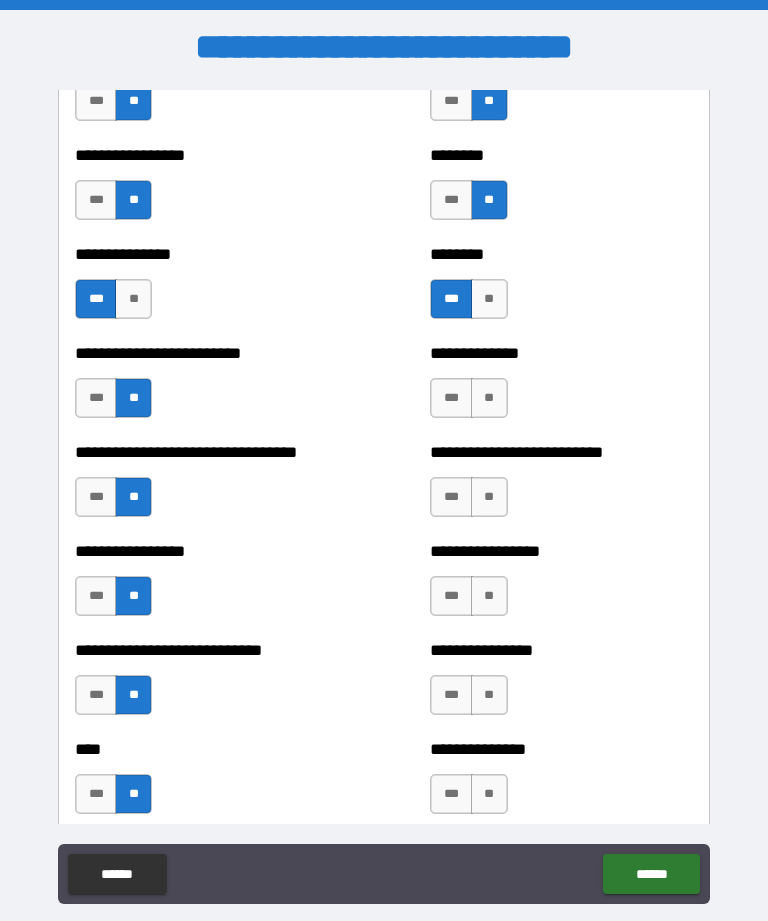 click on "**" at bounding box center [489, 398] 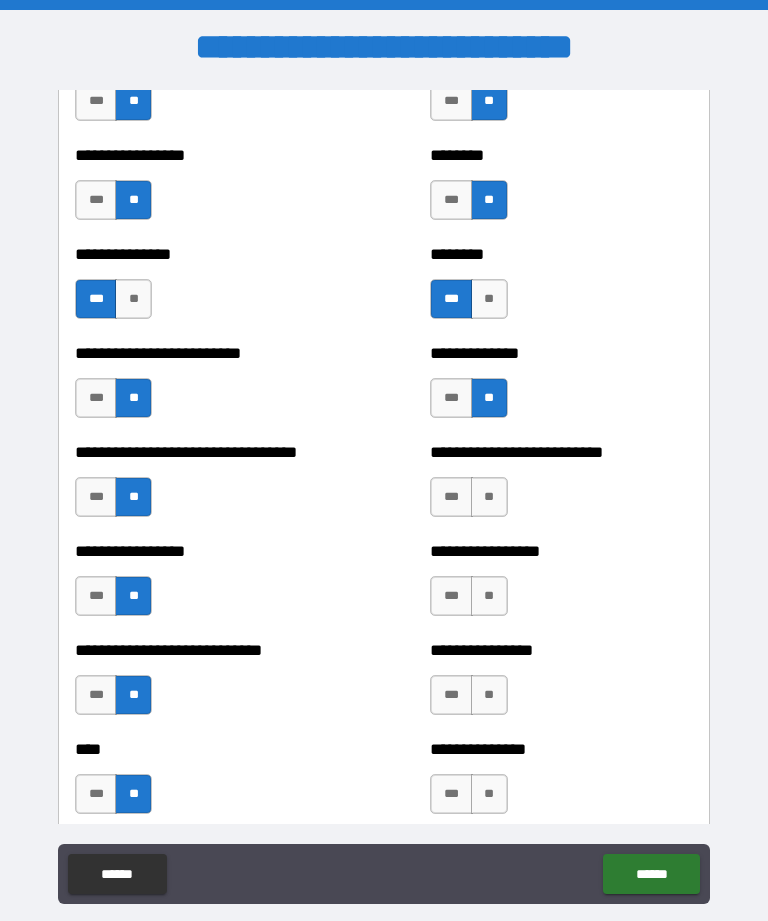 click on "**" at bounding box center (489, 497) 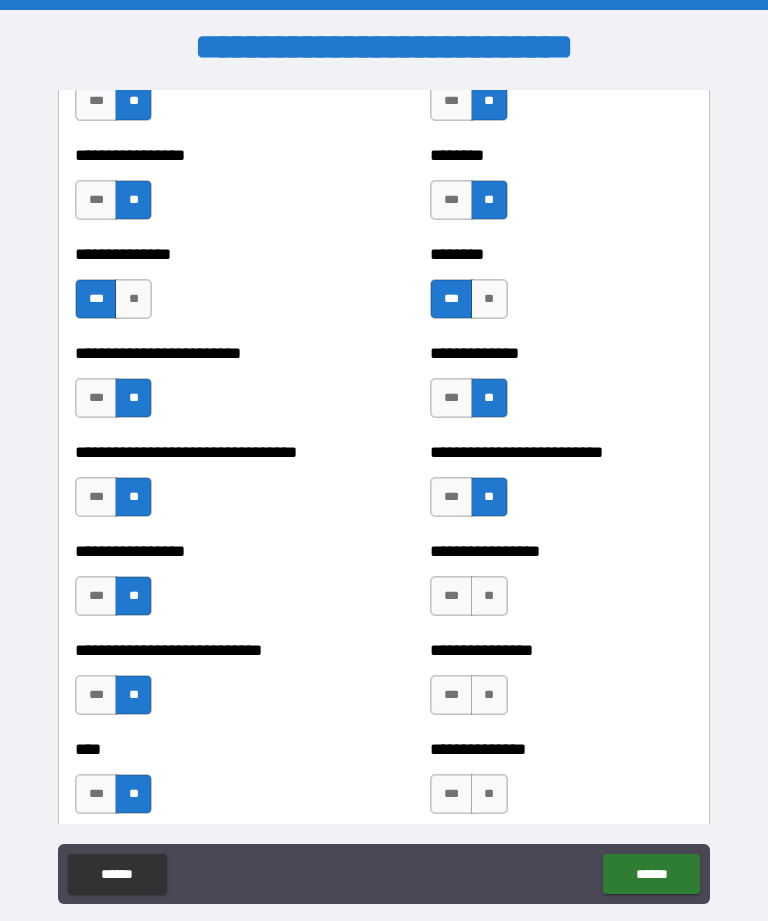 click on "**" at bounding box center (489, 596) 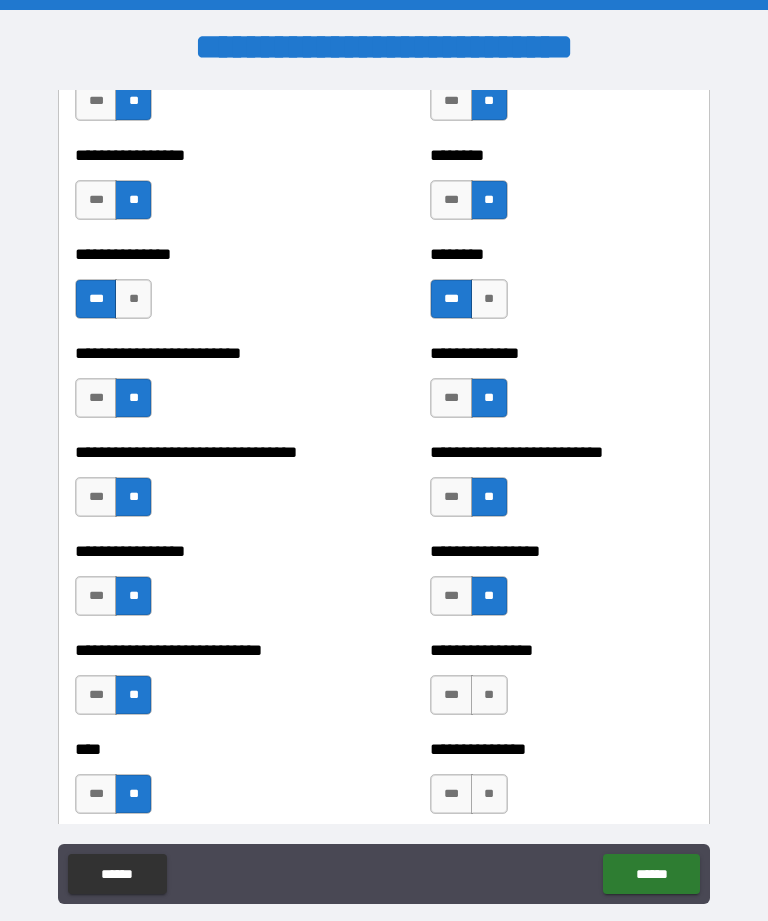 click on "**" at bounding box center [489, 695] 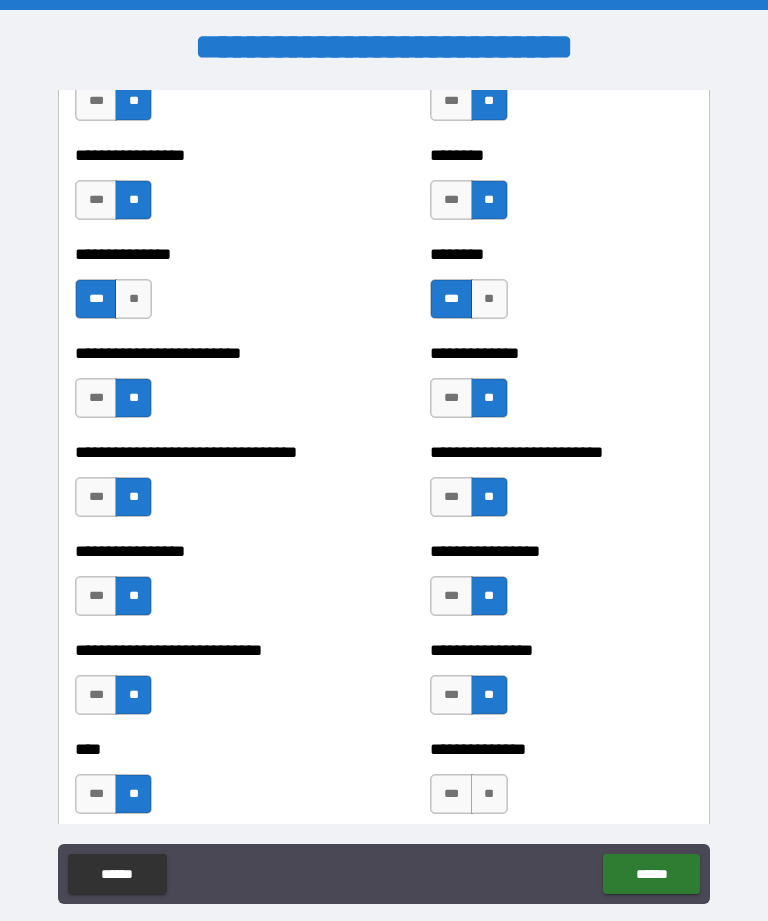 click on "**" at bounding box center [489, 794] 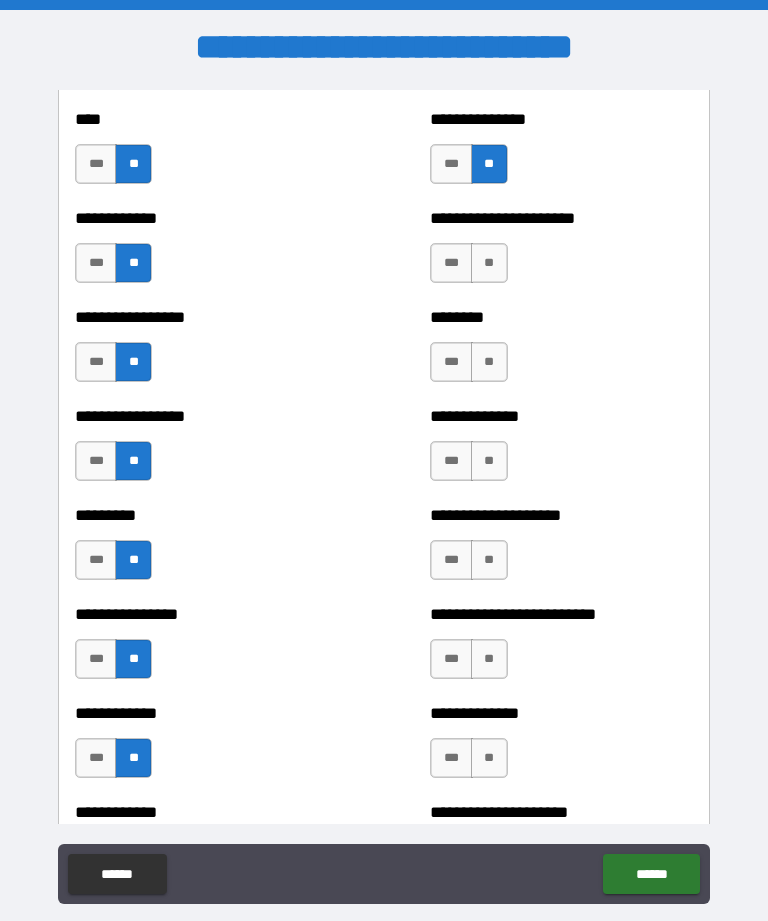 scroll, scrollTop: 2455, scrollLeft: 0, axis: vertical 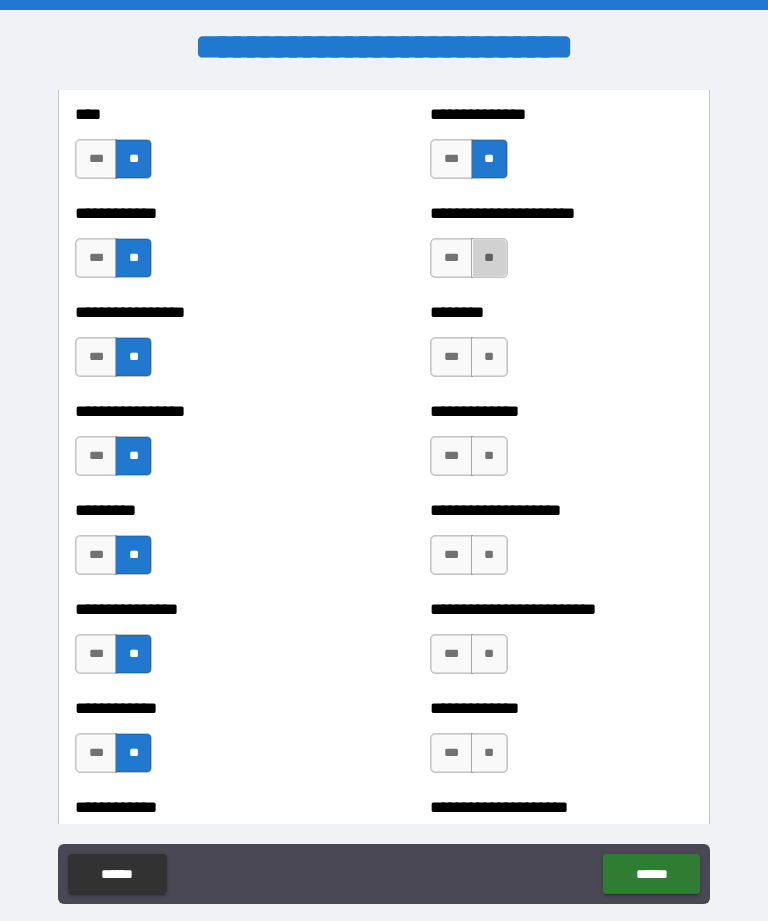 click on "**" at bounding box center [489, 258] 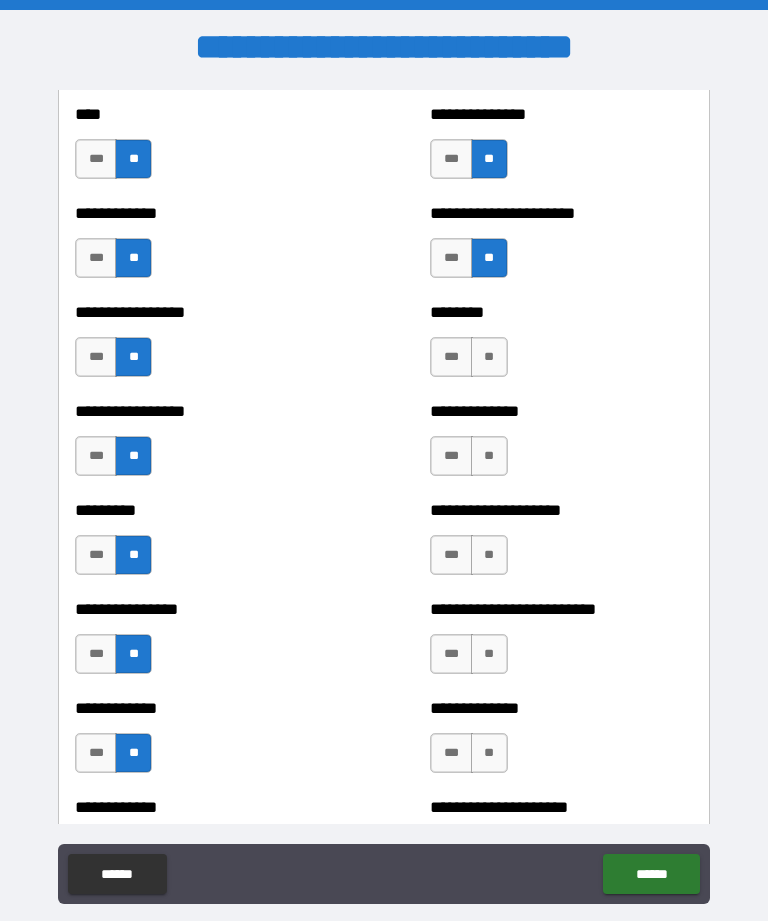 click on "**" at bounding box center [489, 357] 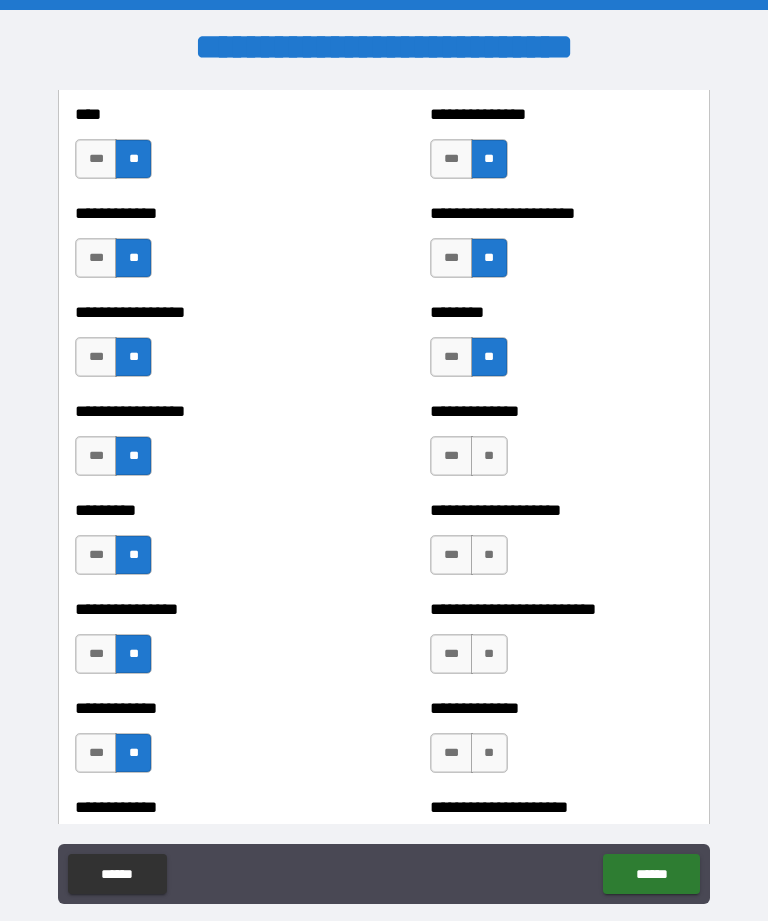 click on "**" at bounding box center [489, 456] 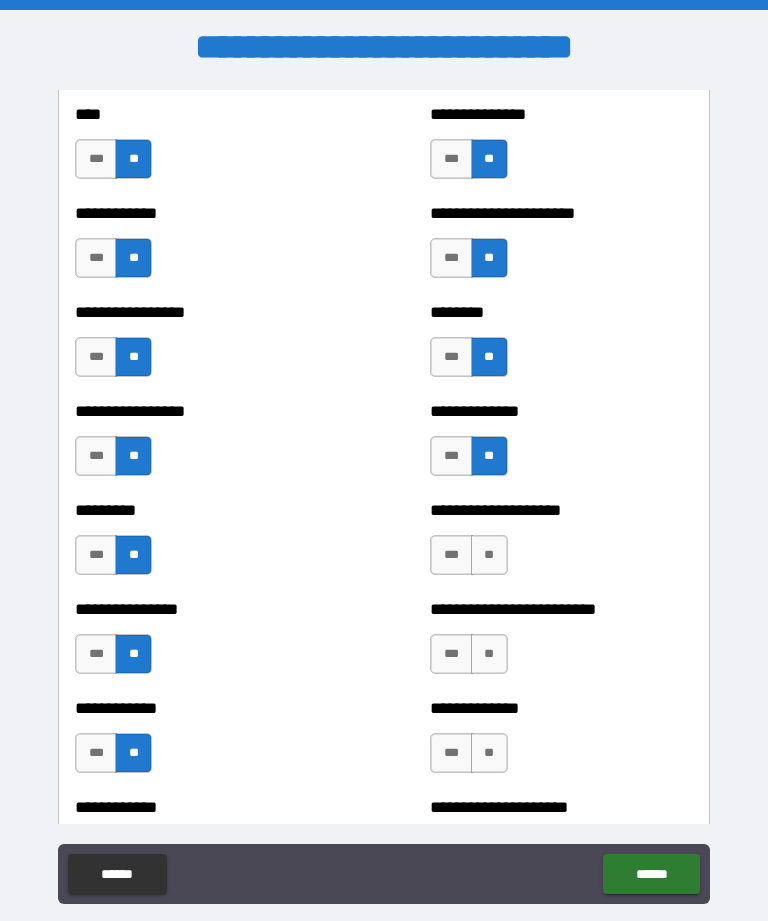 click on "**" at bounding box center [489, 555] 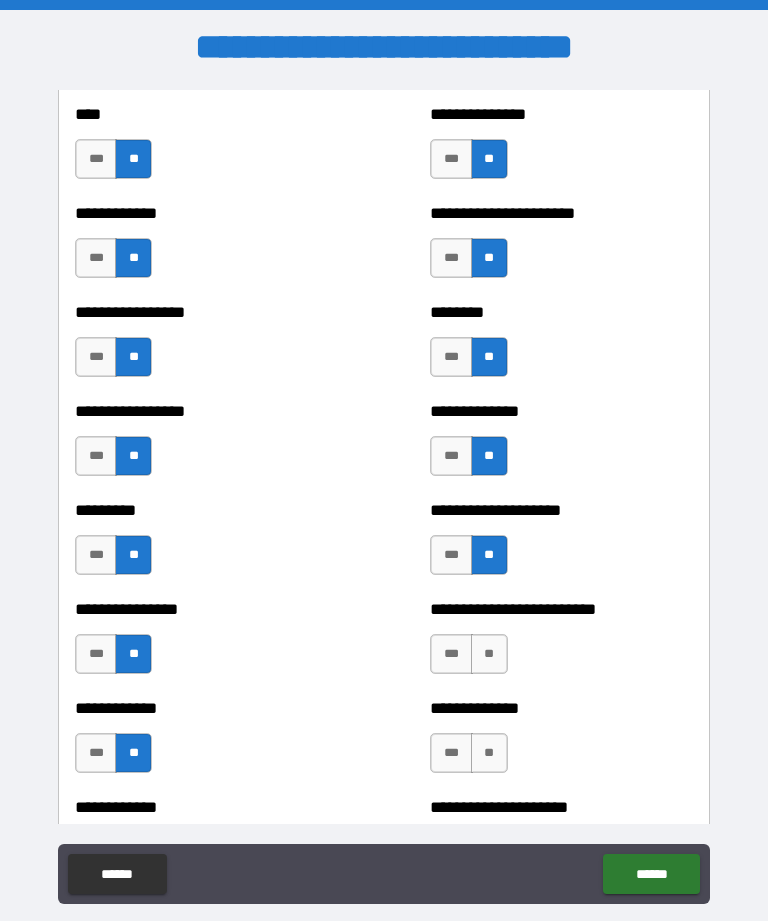 click on "**" at bounding box center (489, 654) 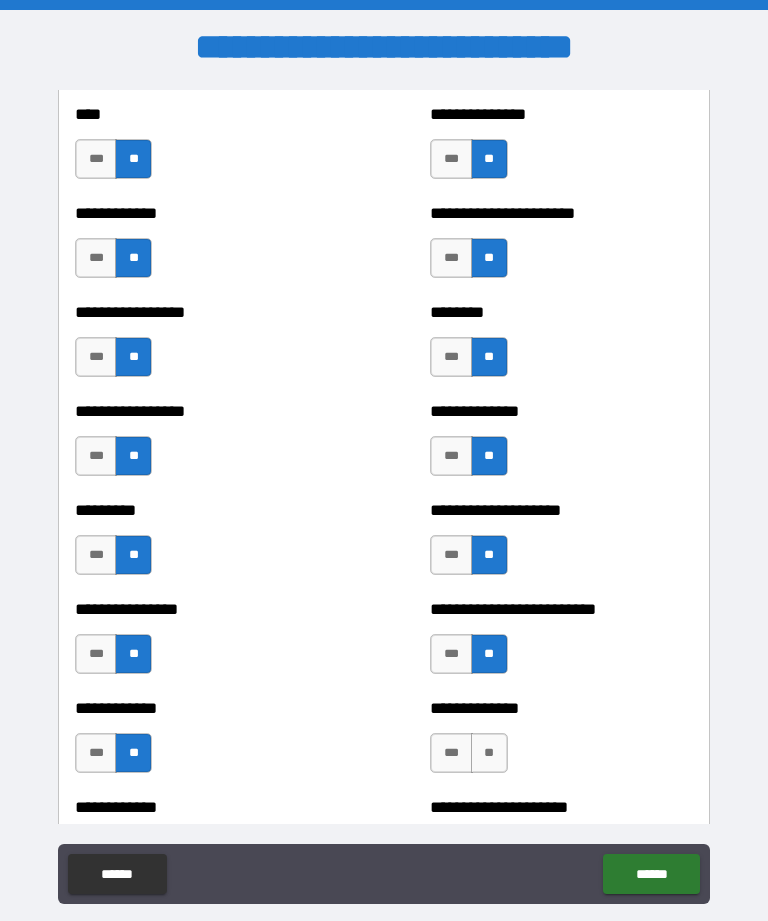 click on "**" at bounding box center (489, 753) 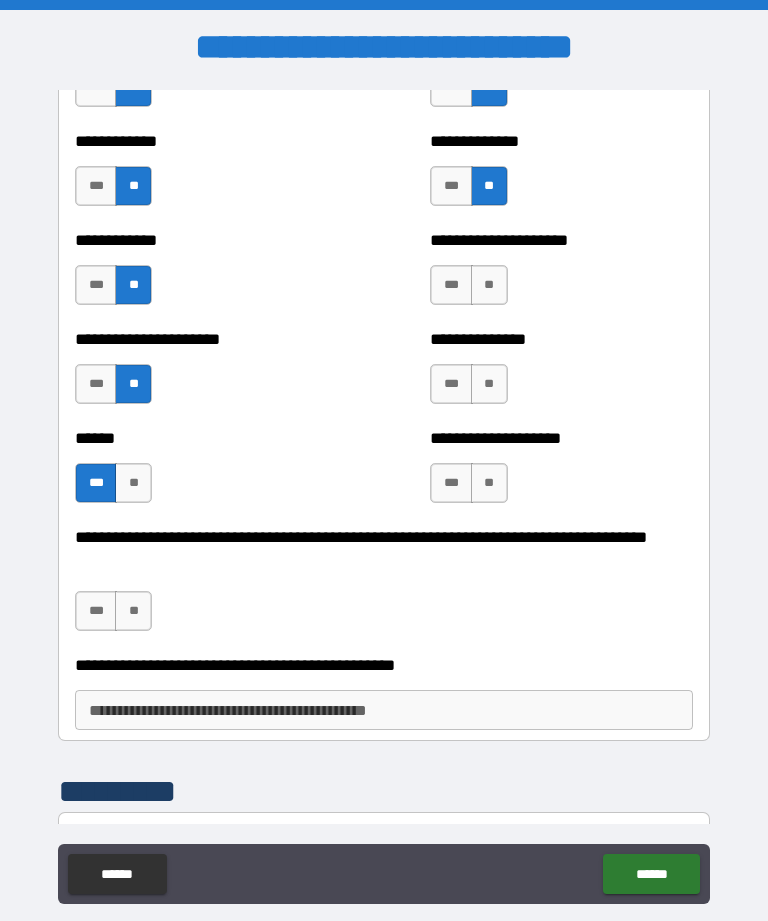 scroll, scrollTop: 3123, scrollLeft: 0, axis: vertical 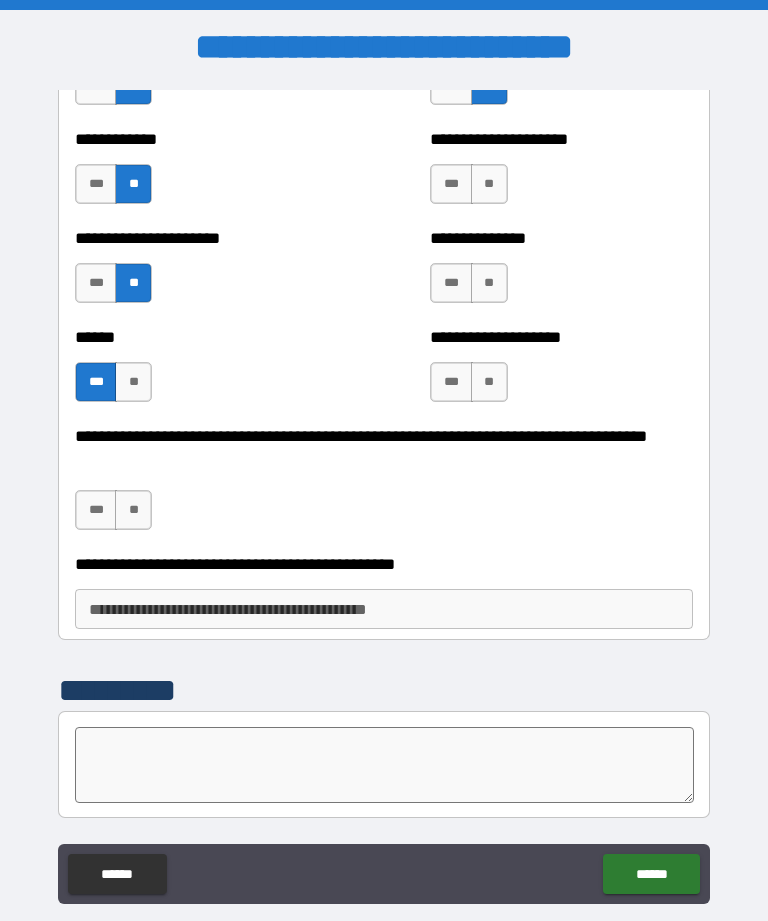 click on "**" at bounding box center [489, 184] 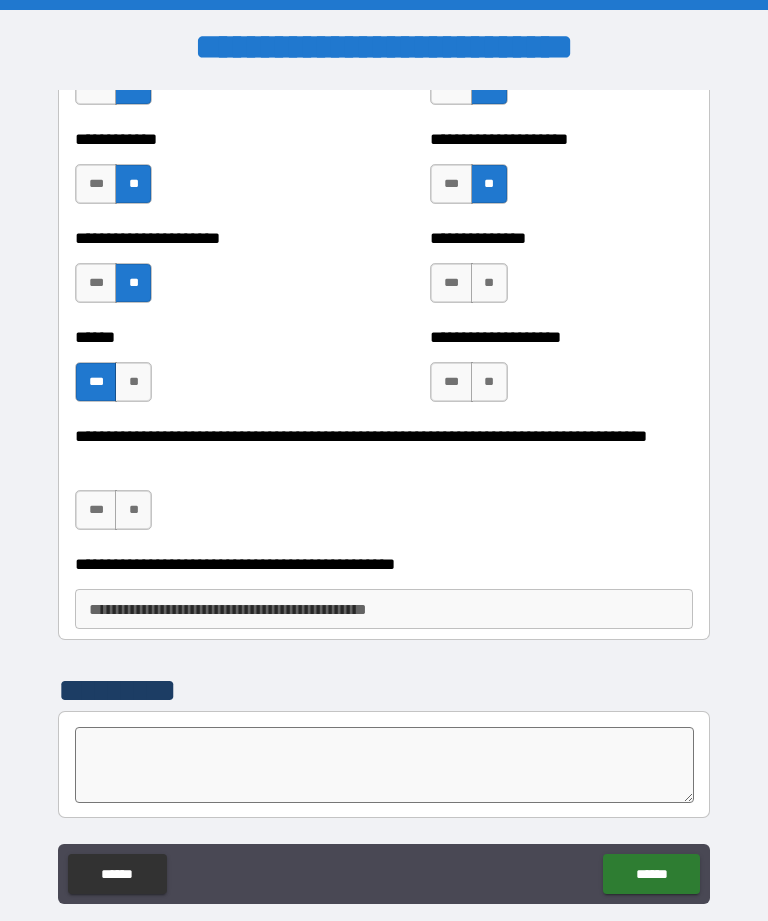 click on "**" at bounding box center (489, 283) 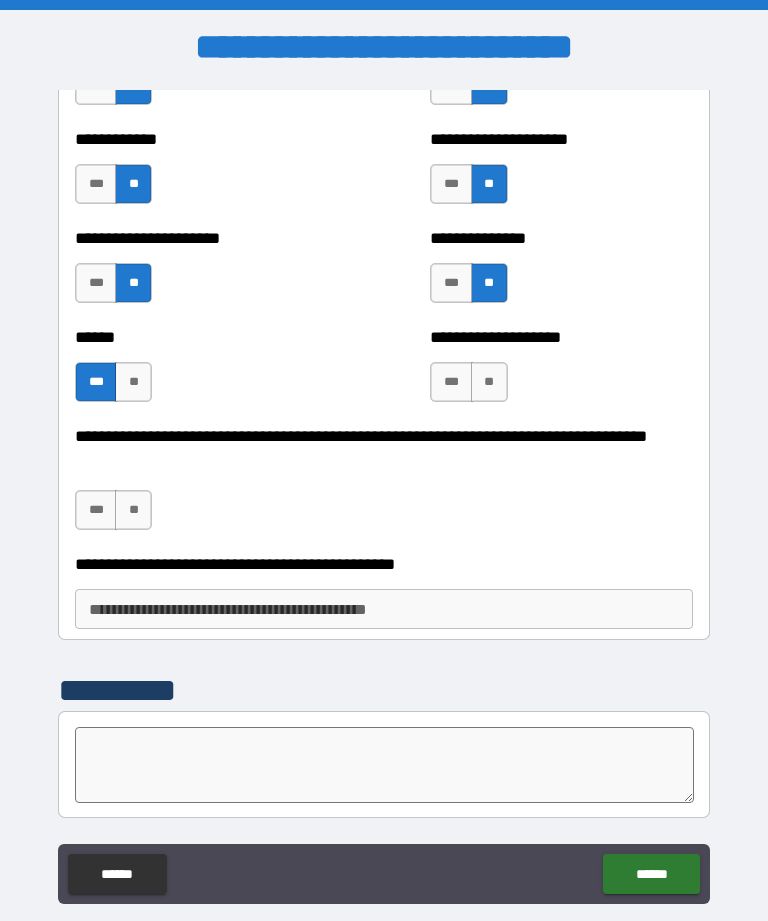 click on "**" at bounding box center [489, 382] 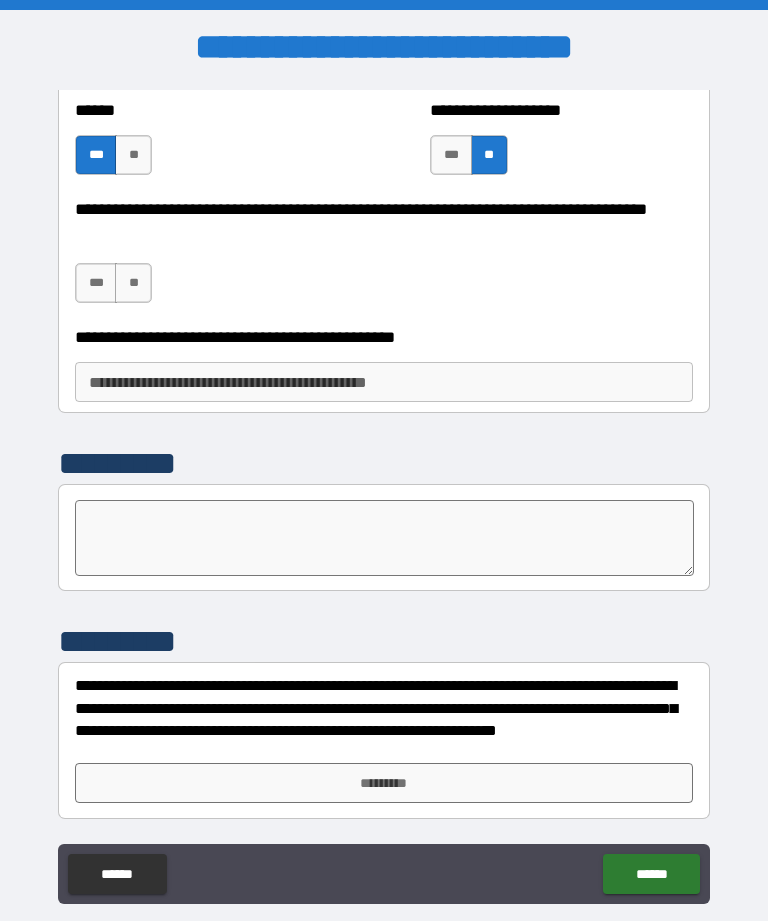 scroll, scrollTop: 3350, scrollLeft: 0, axis: vertical 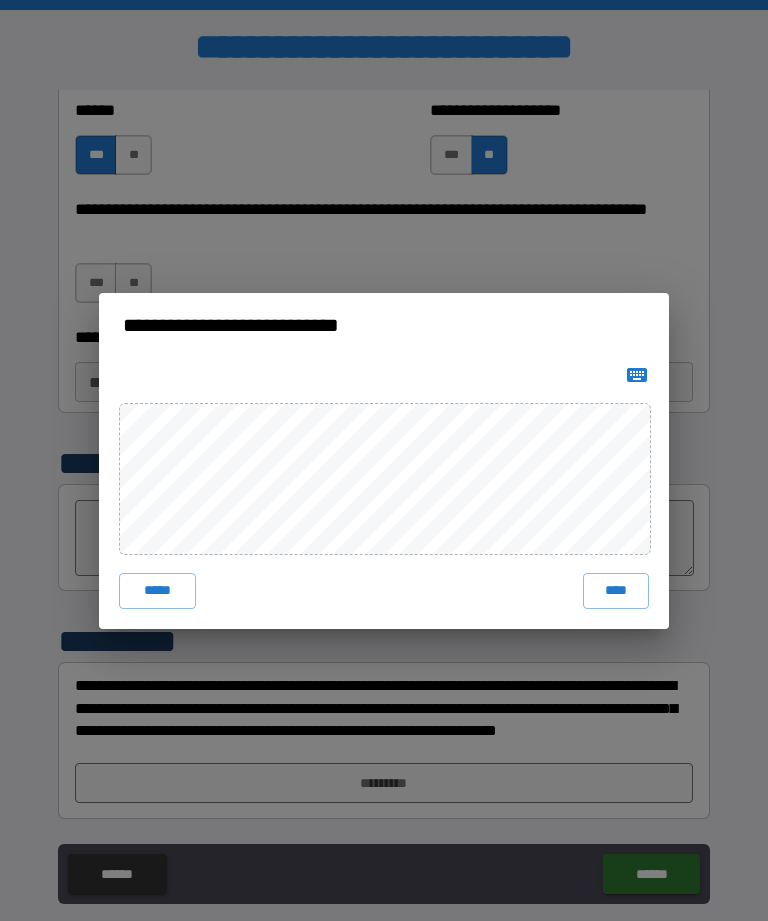 click on "****" at bounding box center (616, 591) 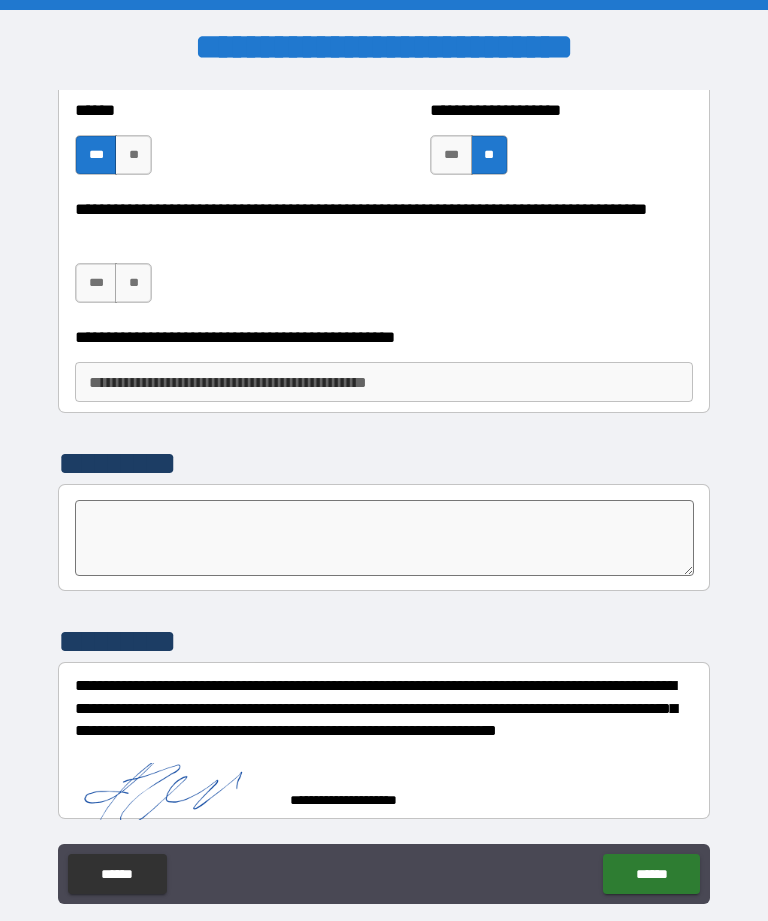 scroll, scrollTop: 3340, scrollLeft: 0, axis: vertical 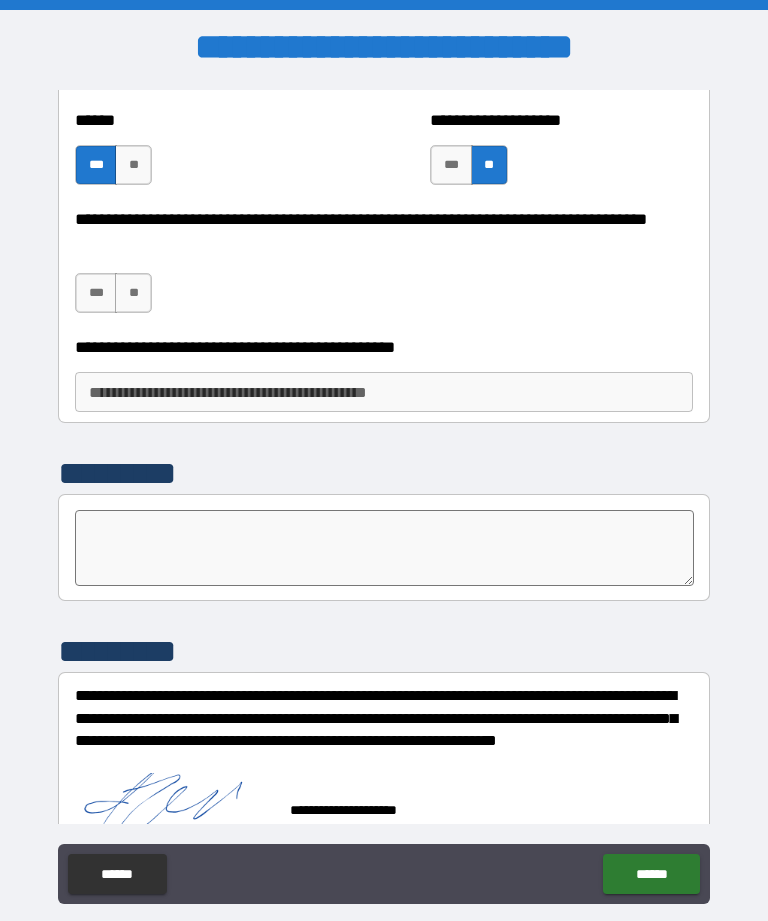 click on "******" at bounding box center (651, 874) 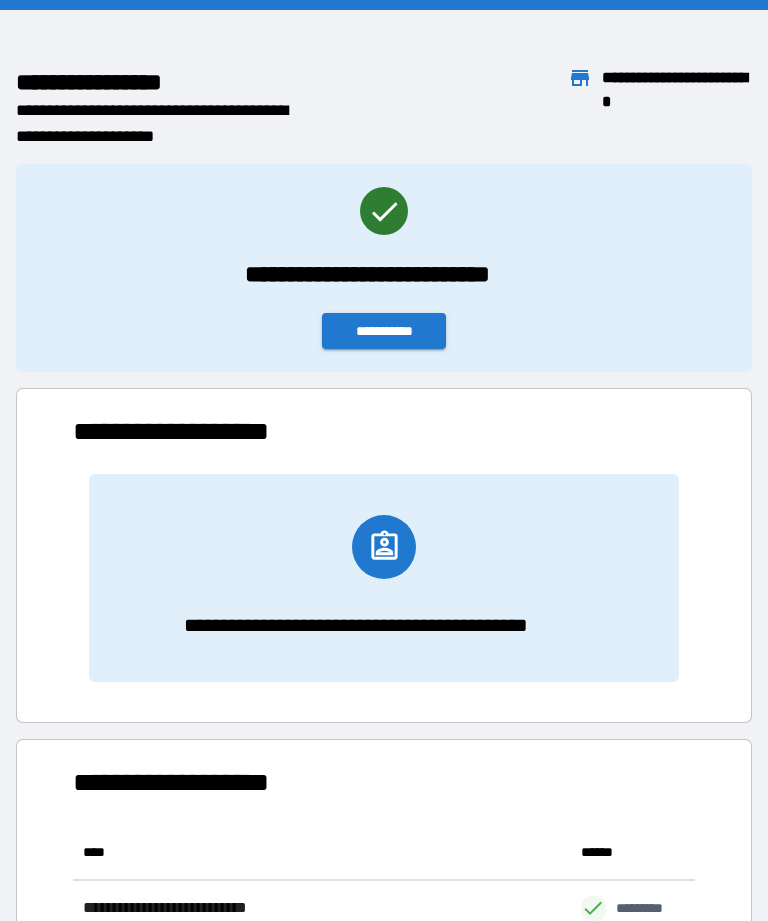 scroll, scrollTop: 1, scrollLeft: 1, axis: both 